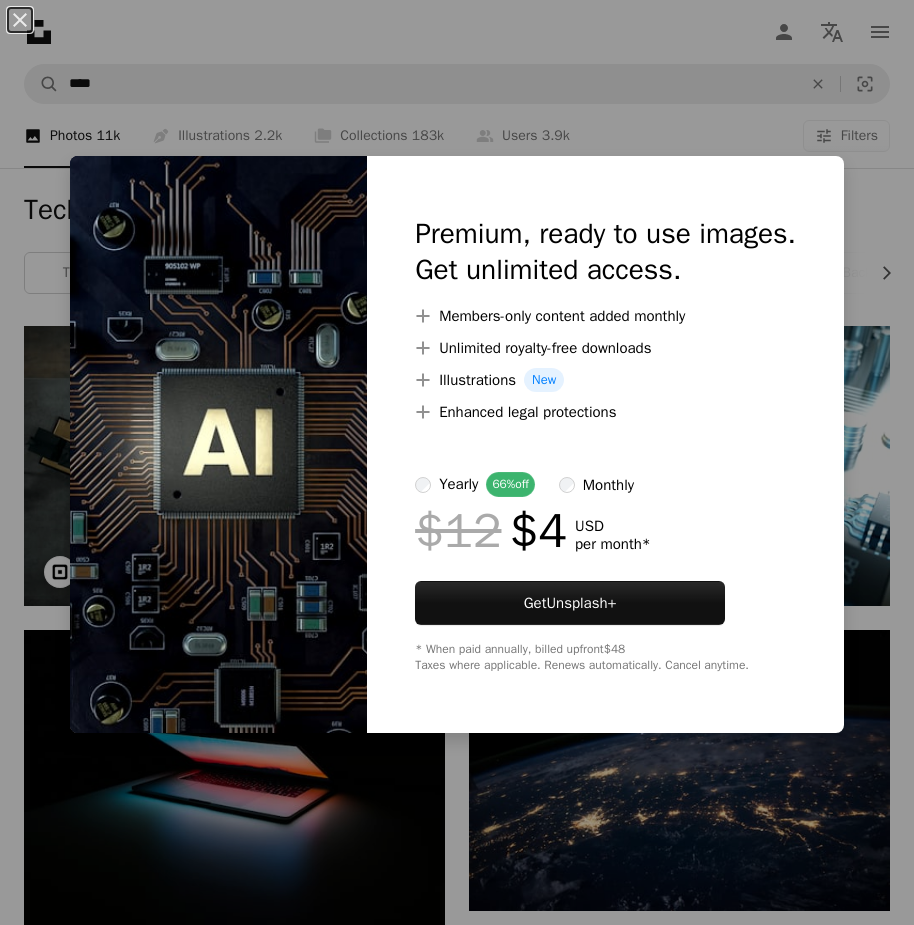 scroll, scrollTop: 7700, scrollLeft: 0, axis: vertical 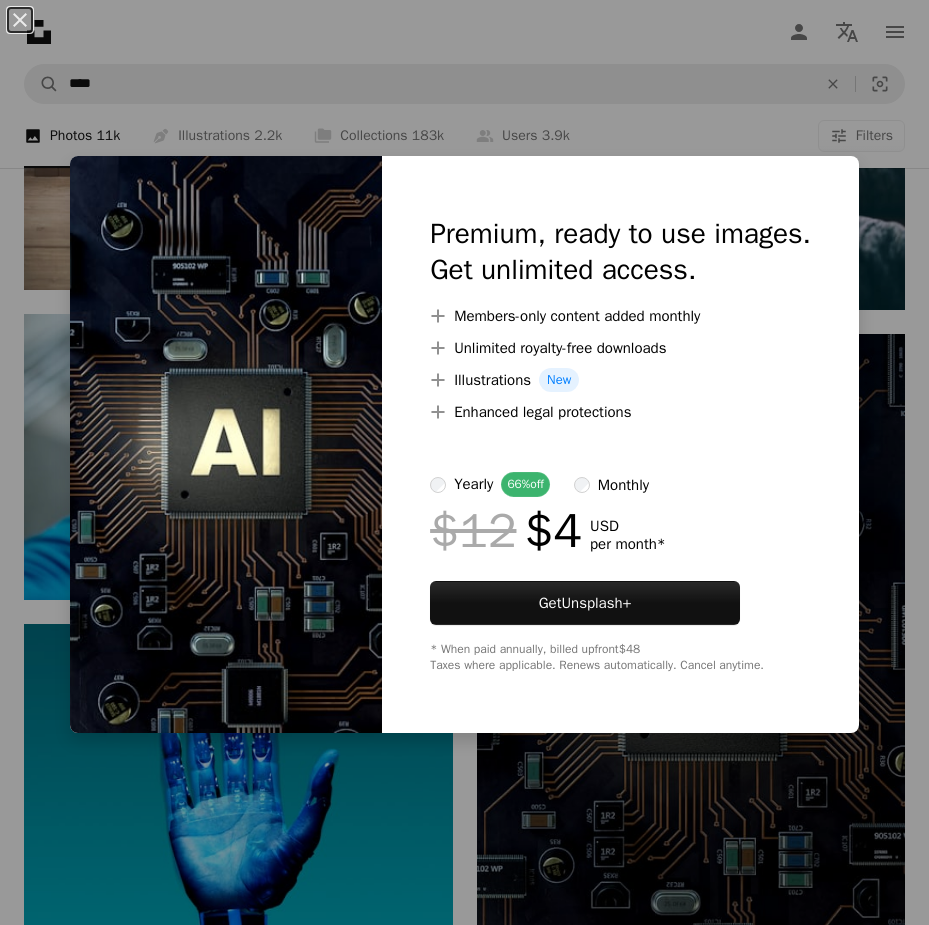 click on "An X shape Premium, ready to use images. Get unlimited access. A plus sign Members-only content added monthly A plus sign Unlimited royalty-free downloads A plus sign Illustrations  New A plus sign Enhanced legal protections yearly 66%  off monthly $12   $4 USD per month * Get  Unsplash+ * When paid annually, billed upfront  $48 Taxes where applicable. Renews automatically. Cancel anytime." at bounding box center (464, 462) 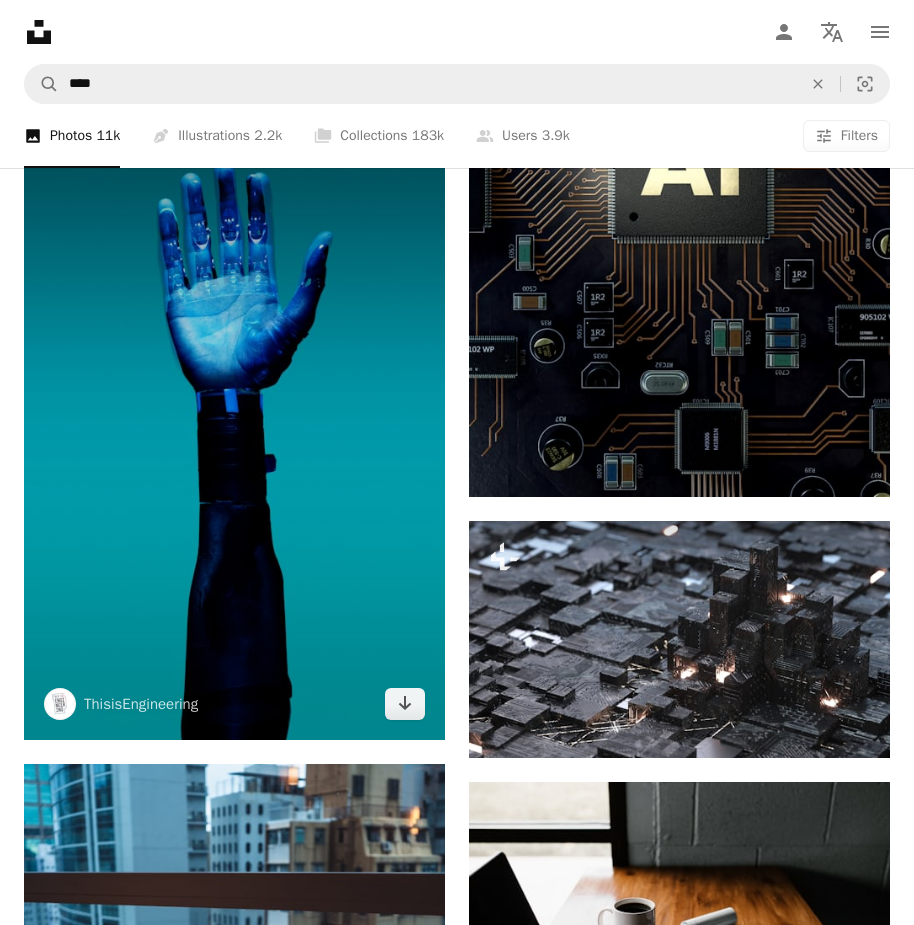 scroll, scrollTop: 8100, scrollLeft: 0, axis: vertical 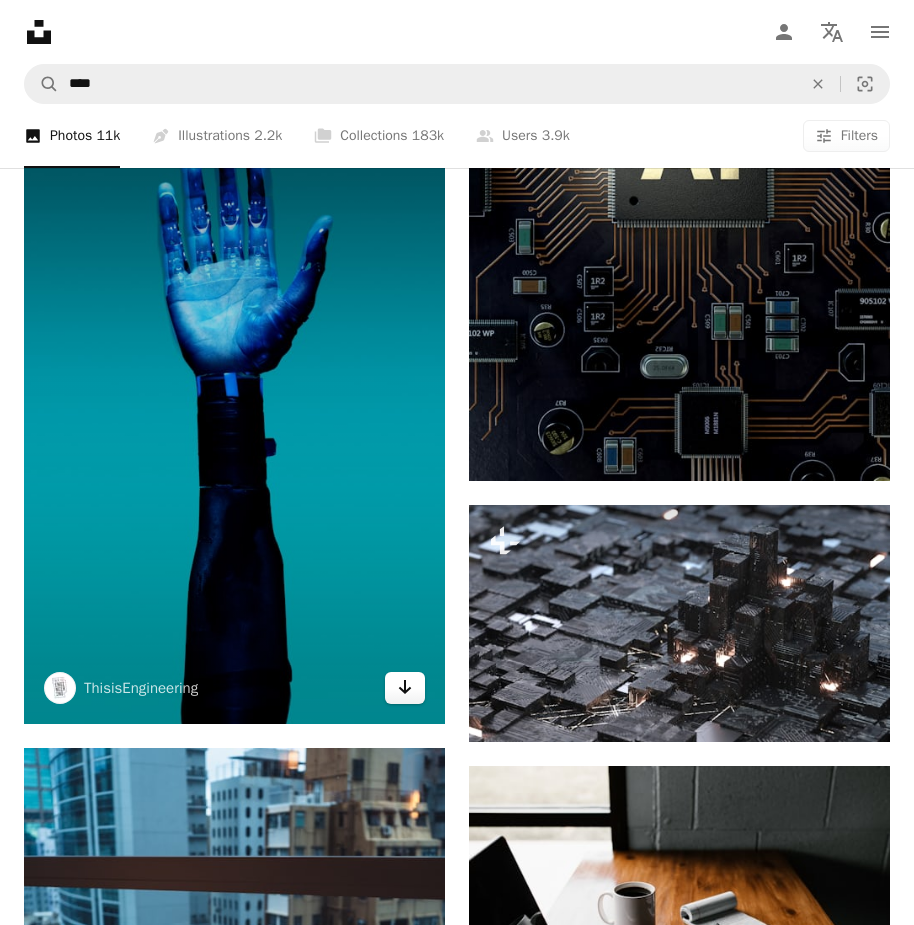 click on "Arrow pointing down" 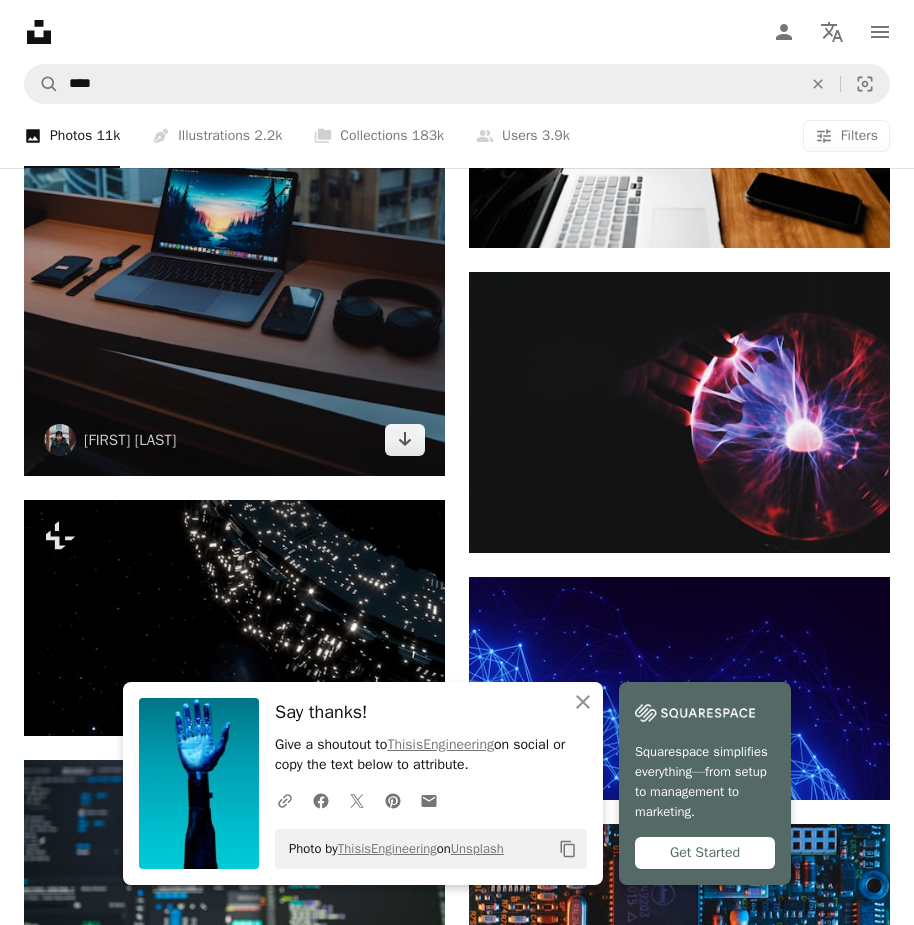 scroll, scrollTop: 8900, scrollLeft: 0, axis: vertical 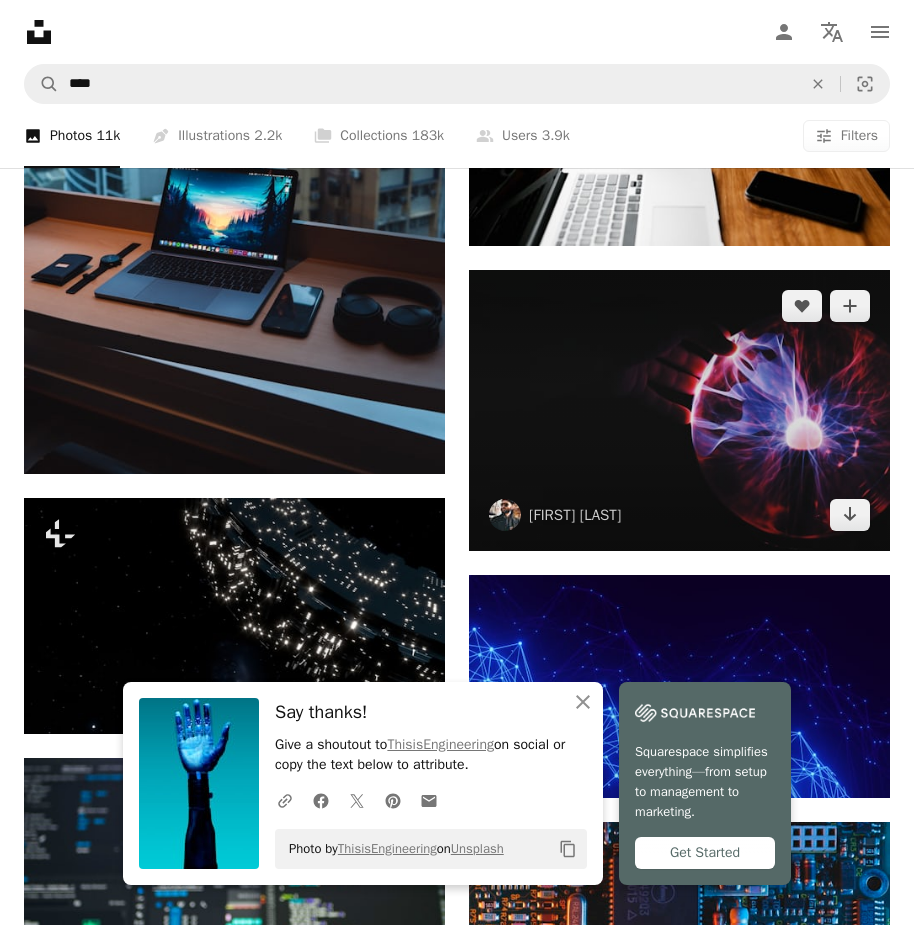 click at bounding box center [679, 410] 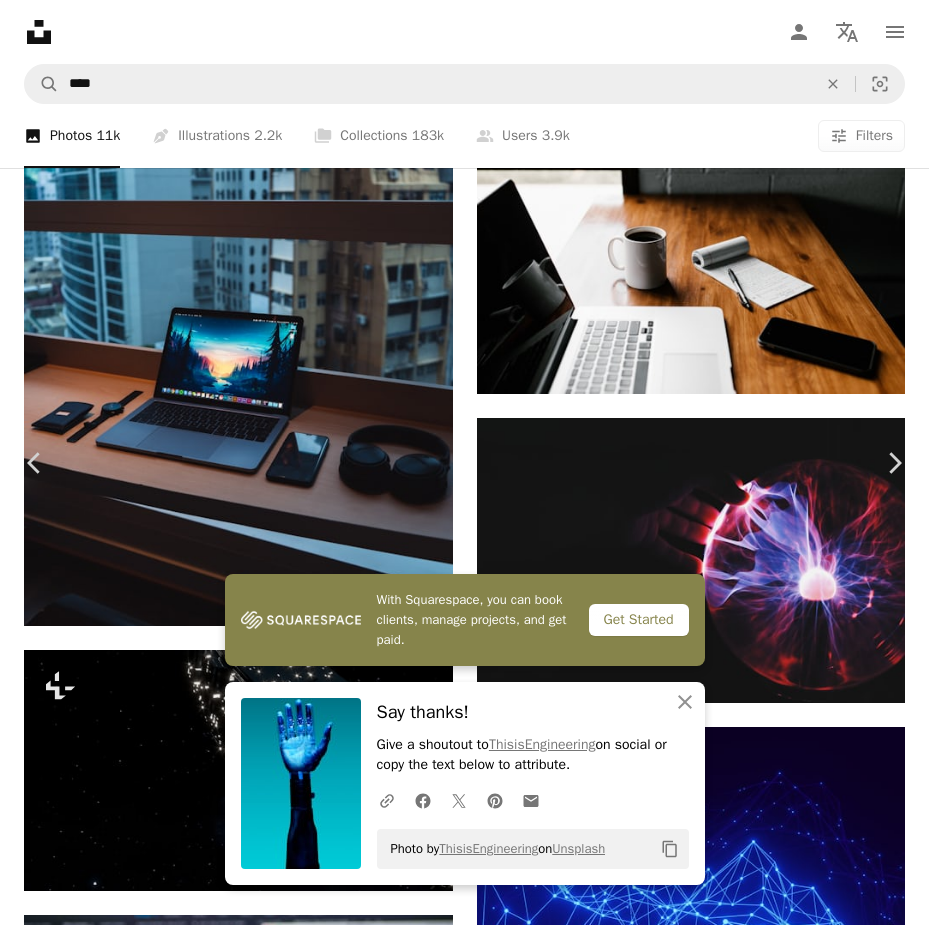 click on "Photo by [USERNAME] on [BRAND]
Copy content [FIRST] [LAST] [USERNAME] A heart A plus sign Download free Chevron down Zoom in Views 51,294,532 Downloads 463,597 Featured in Photos ,  Technology A forward-right arrow Share Info icon Info More Actions Orb of power Calendar outlined Published on  [MONTH] [DAY], [YEAR] Camera [BRAND], [BRAND] Safety Free to use under the  [BRAND] License dark black background light universe purple hand hands globe shadow magic light background colors shadows glow slow tecnology plasma wednesday background abstract Free images Browse premium related images on iStock  |  Save 20% with code UNSPLASH20 View more on iStock  ↗ Related images A heart" at bounding box center [464, 6059] 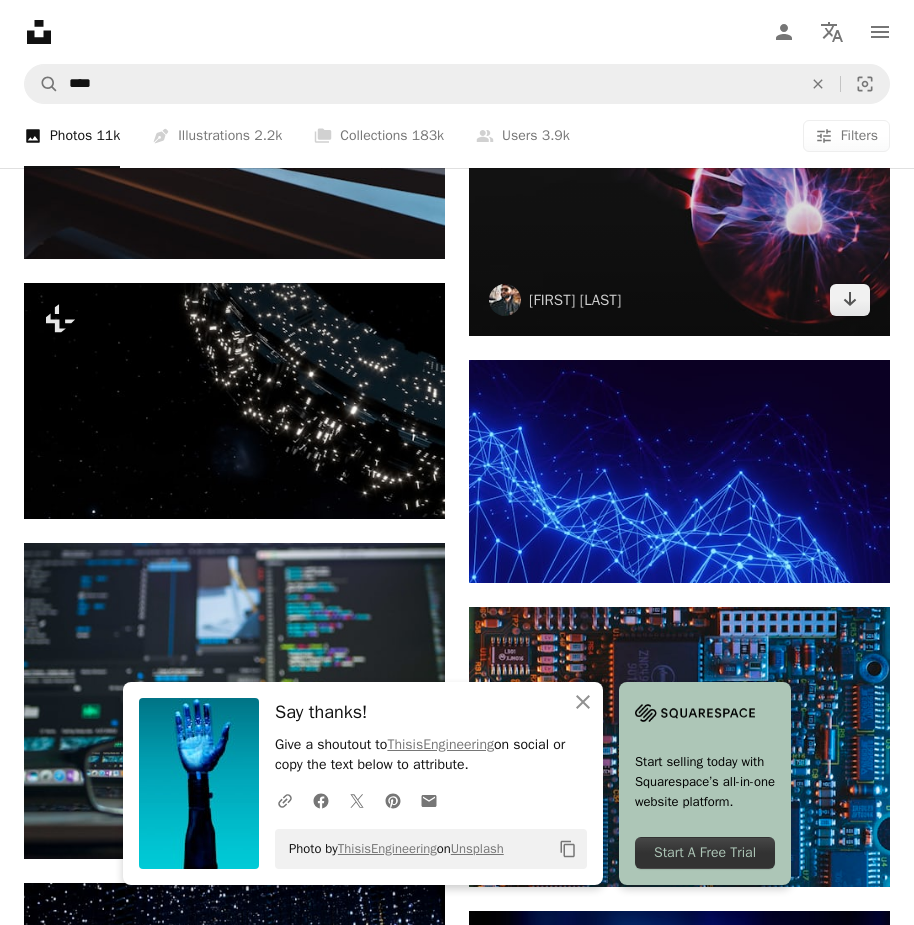 scroll, scrollTop: 9300, scrollLeft: 0, axis: vertical 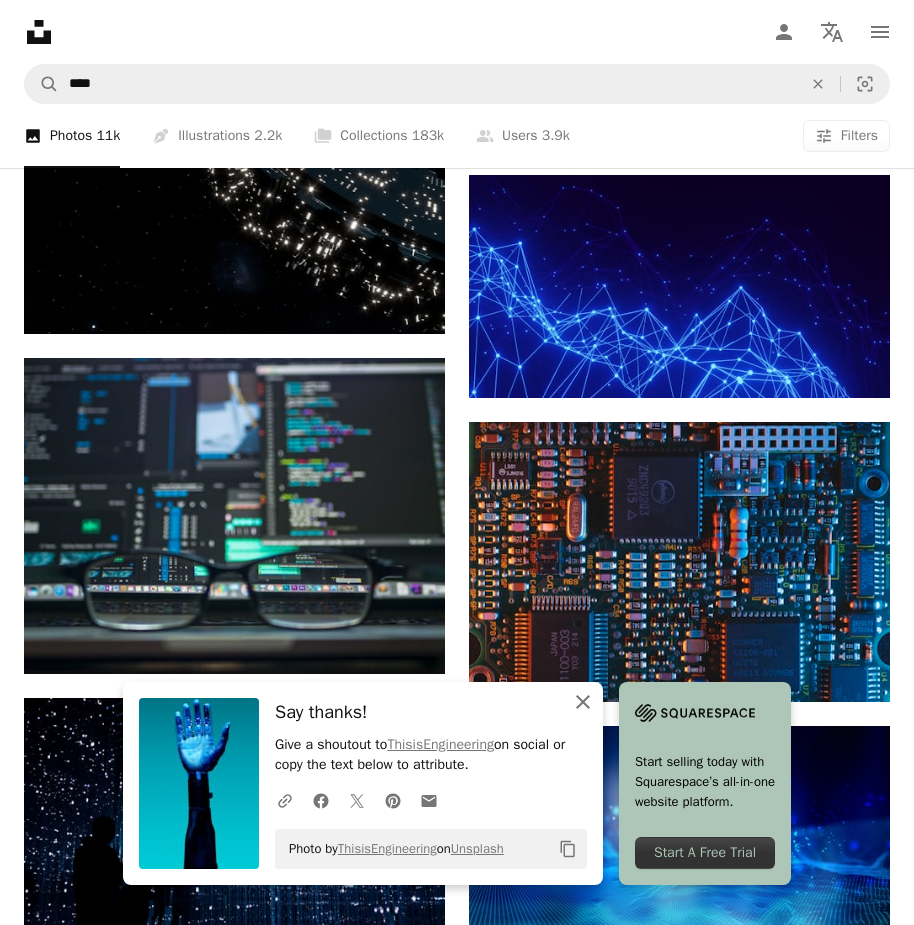 click on "An X shape Close" at bounding box center (583, 702) 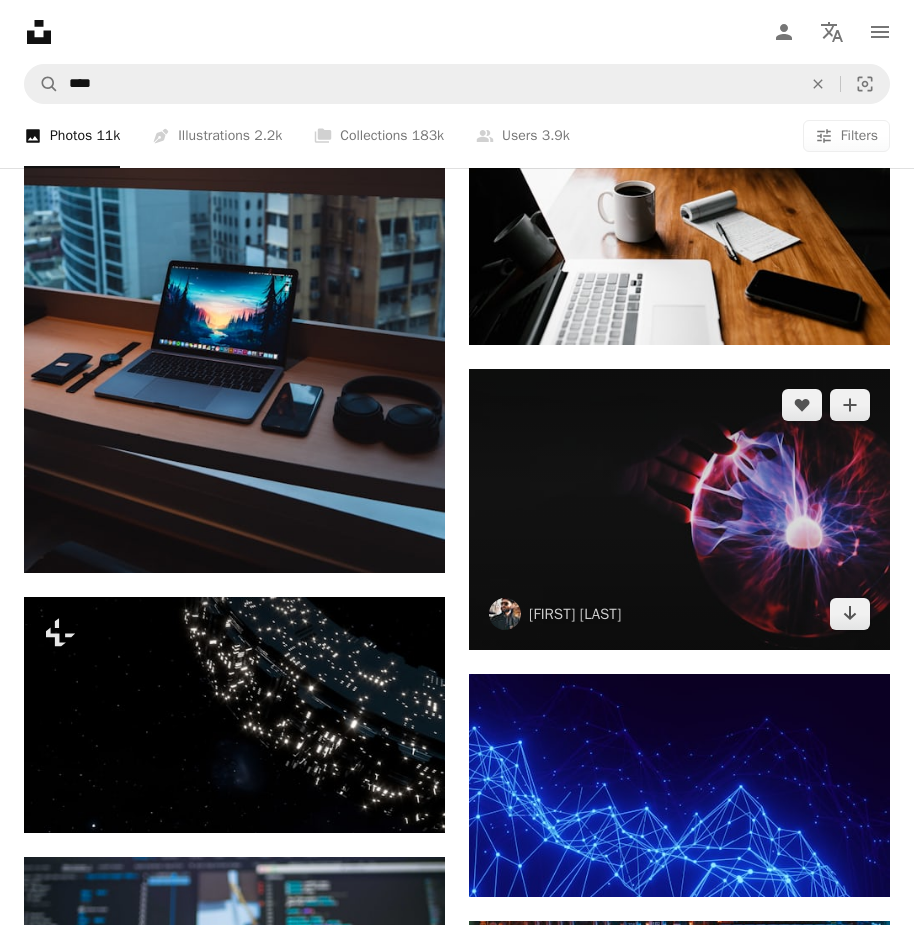 scroll, scrollTop: 8800, scrollLeft: 0, axis: vertical 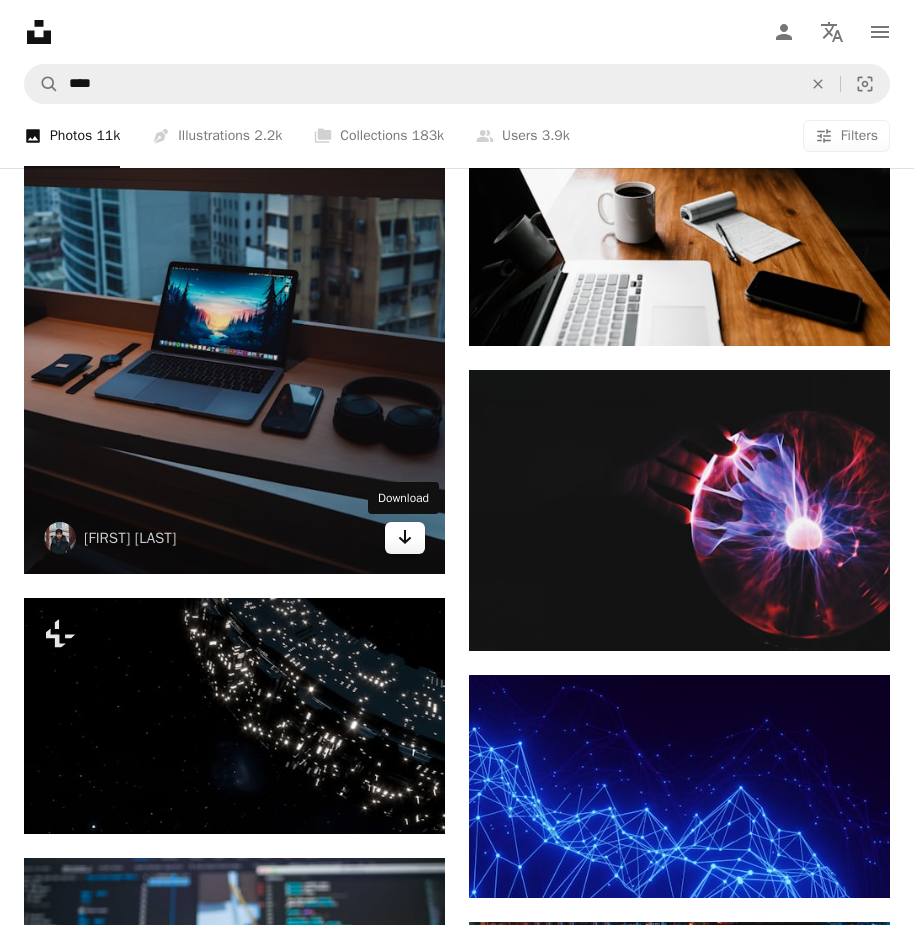 click on "Arrow pointing down" 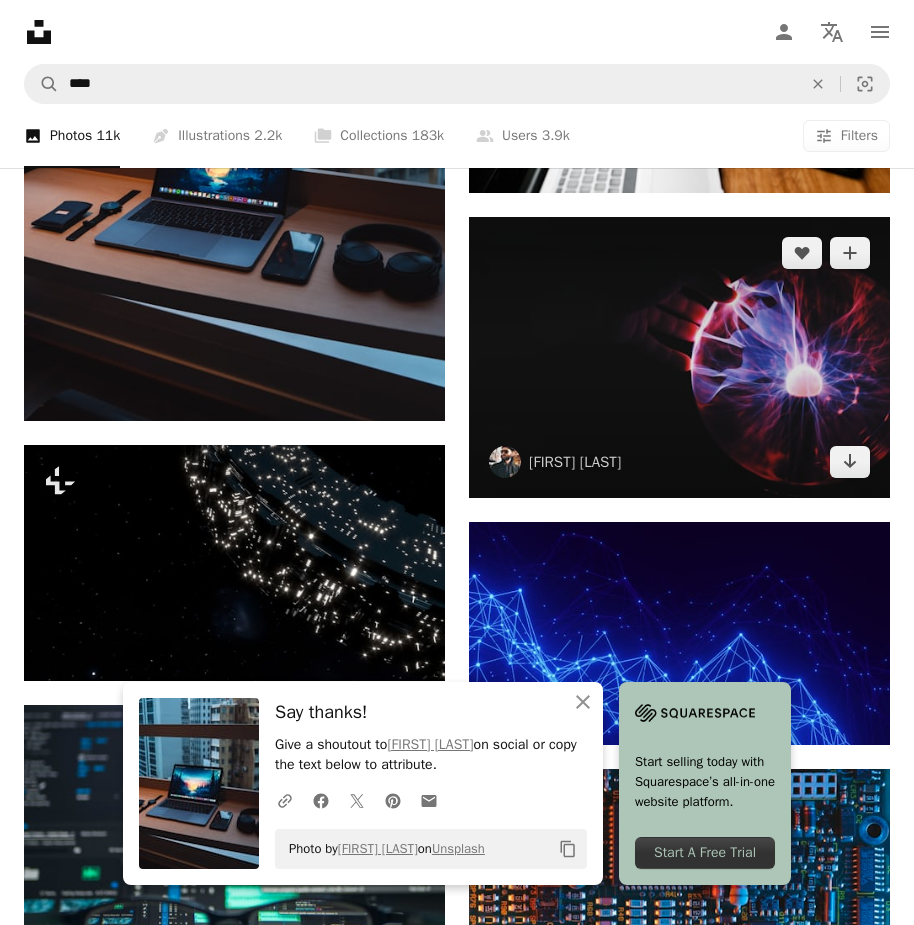 scroll, scrollTop: 9100, scrollLeft: 0, axis: vertical 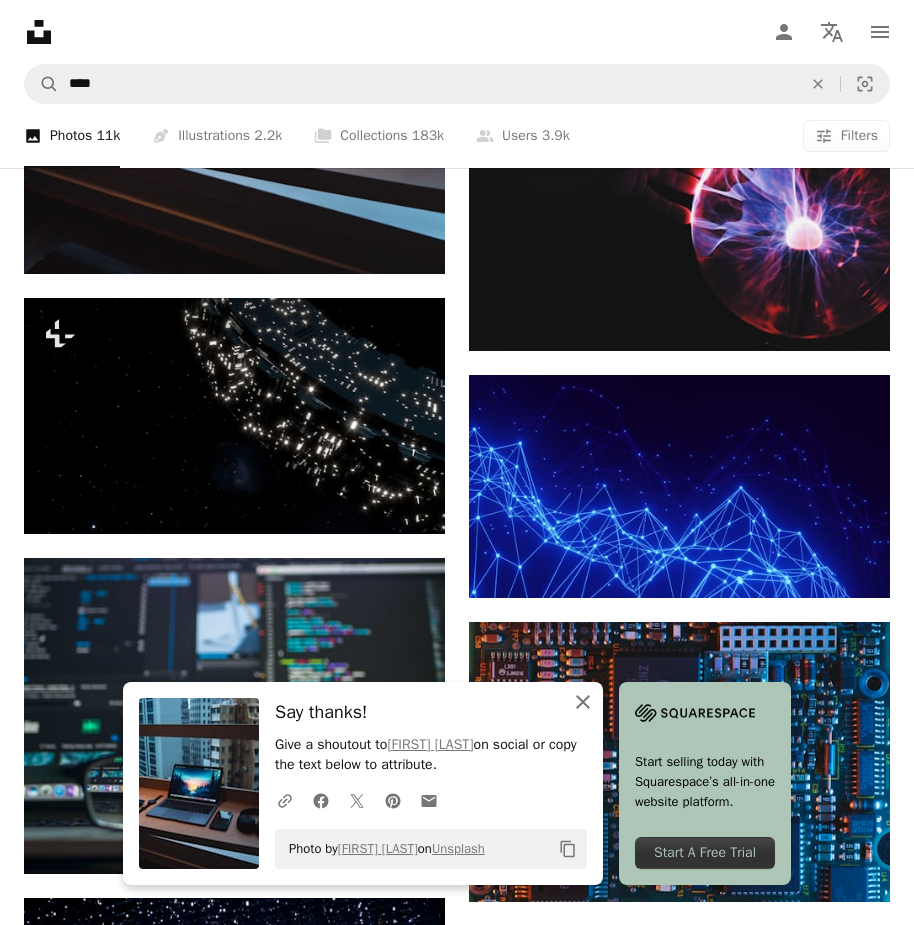 click on "An X shape" 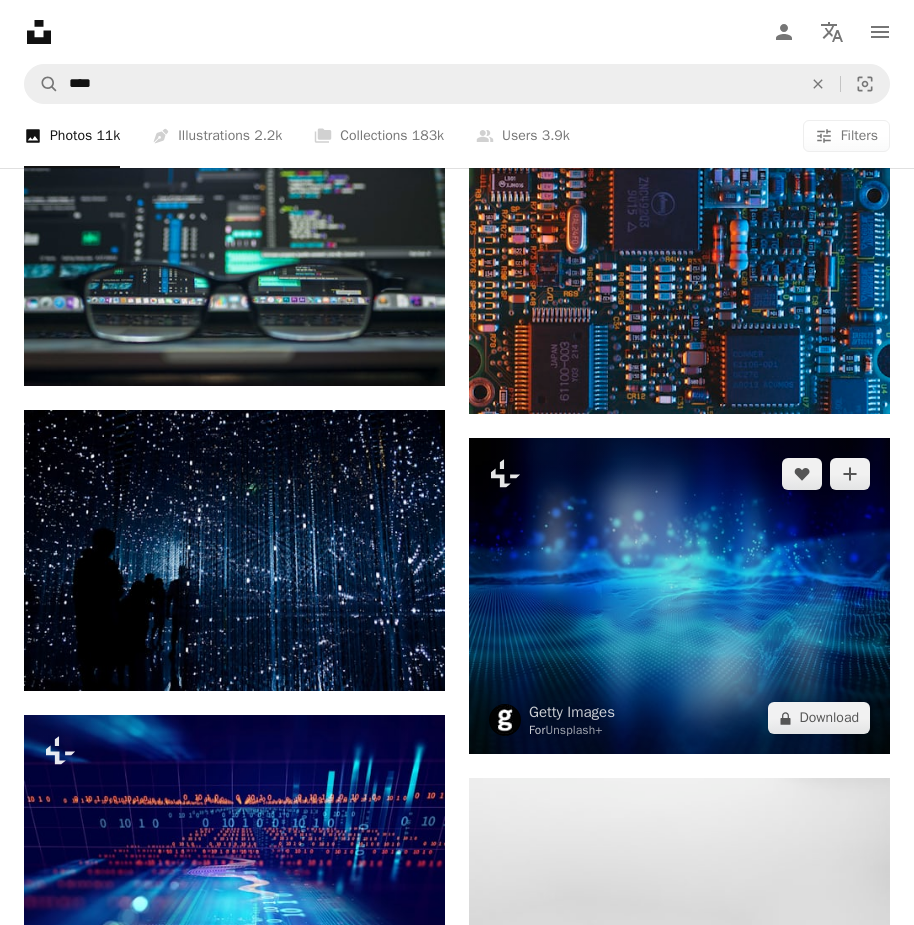 scroll, scrollTop: 9600, scrollLeft: 0, axis: vertical 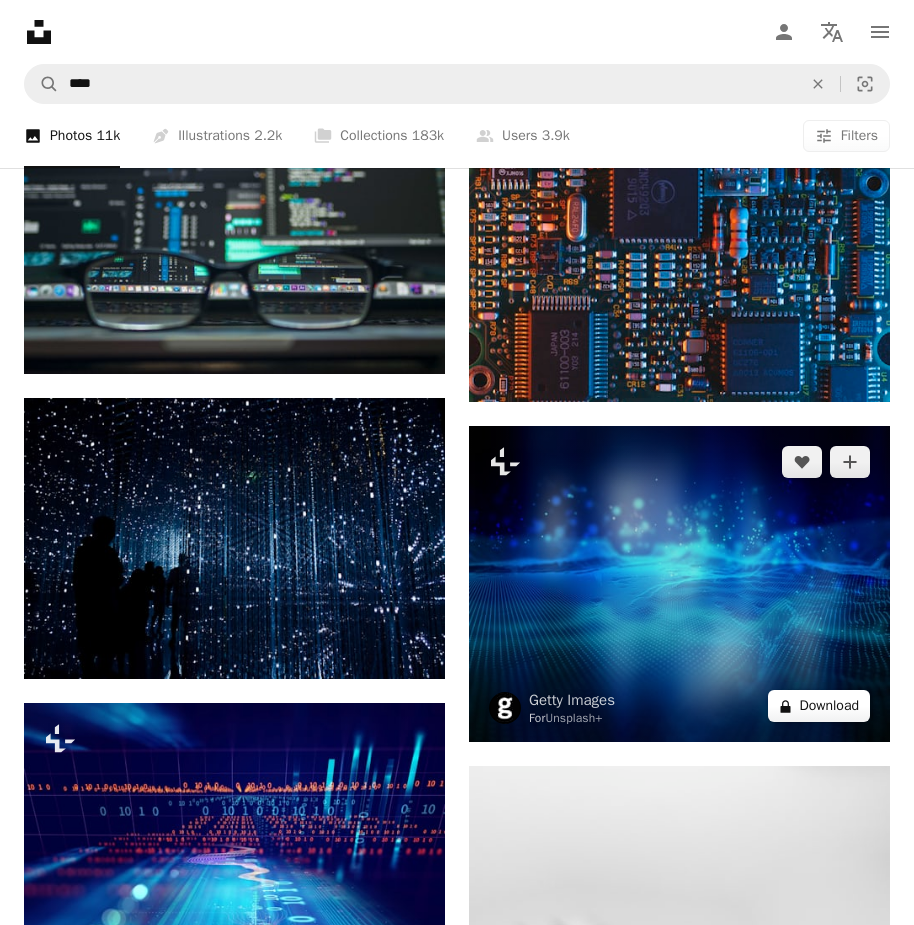 click on "A lock Download" at bounding box center [819, 706] 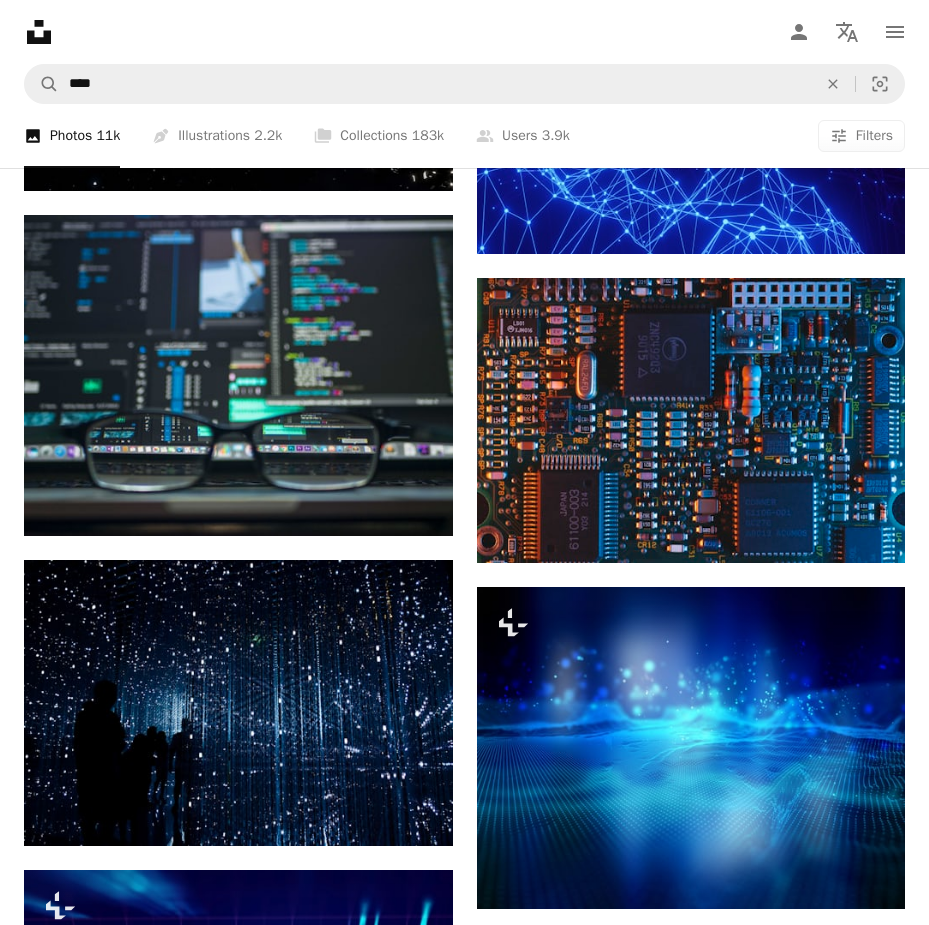 click at bounding box center [226, 5341] 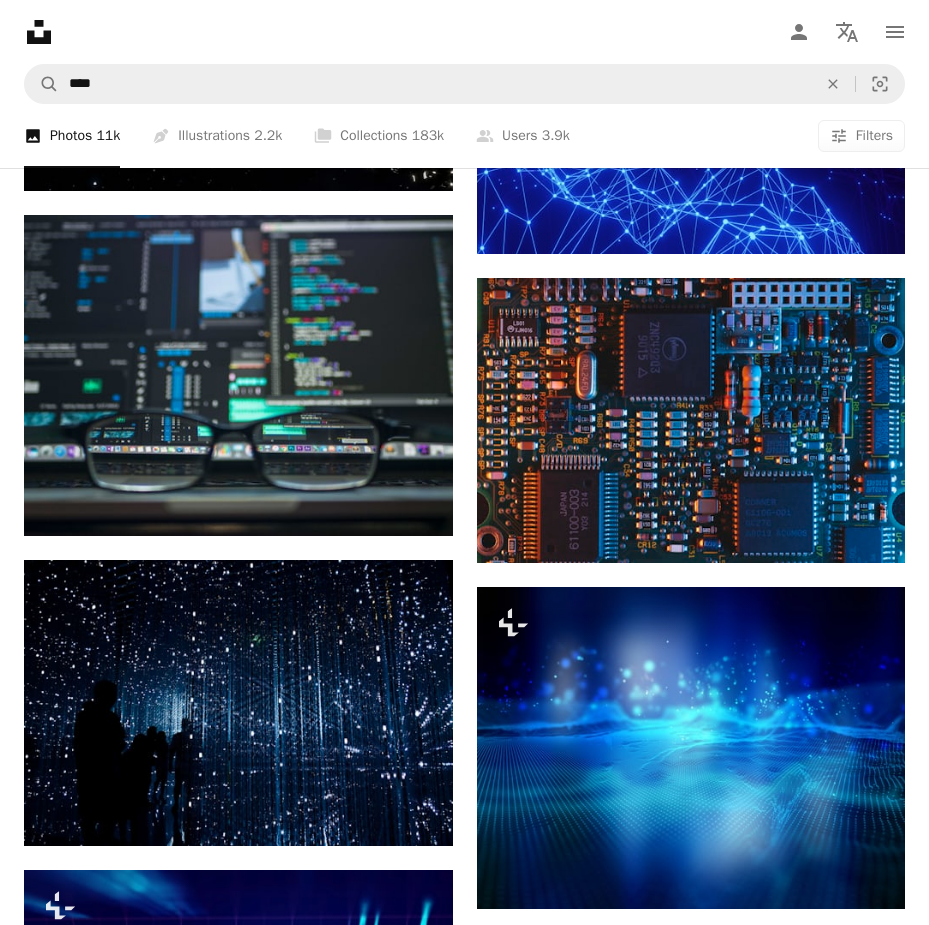 click on "Unsplash+" at bounding box center (596, 5500) 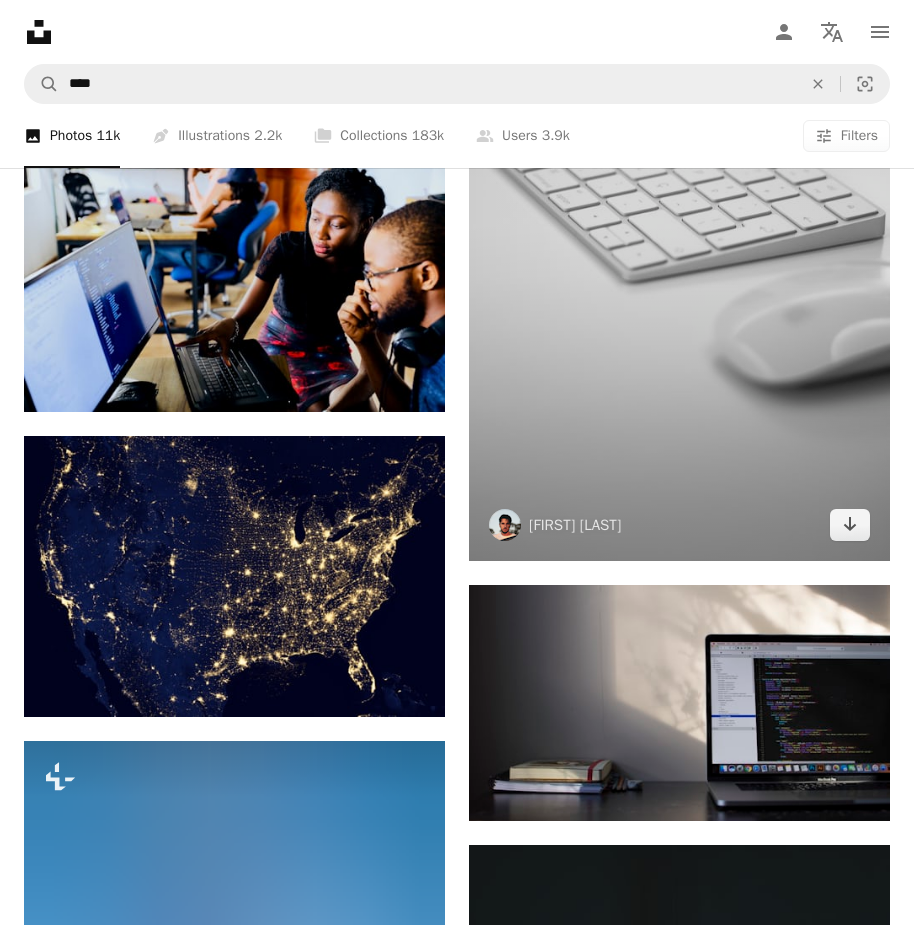 scroll, scrollTop: 10800, scrollLeft: 0, axis: vertical 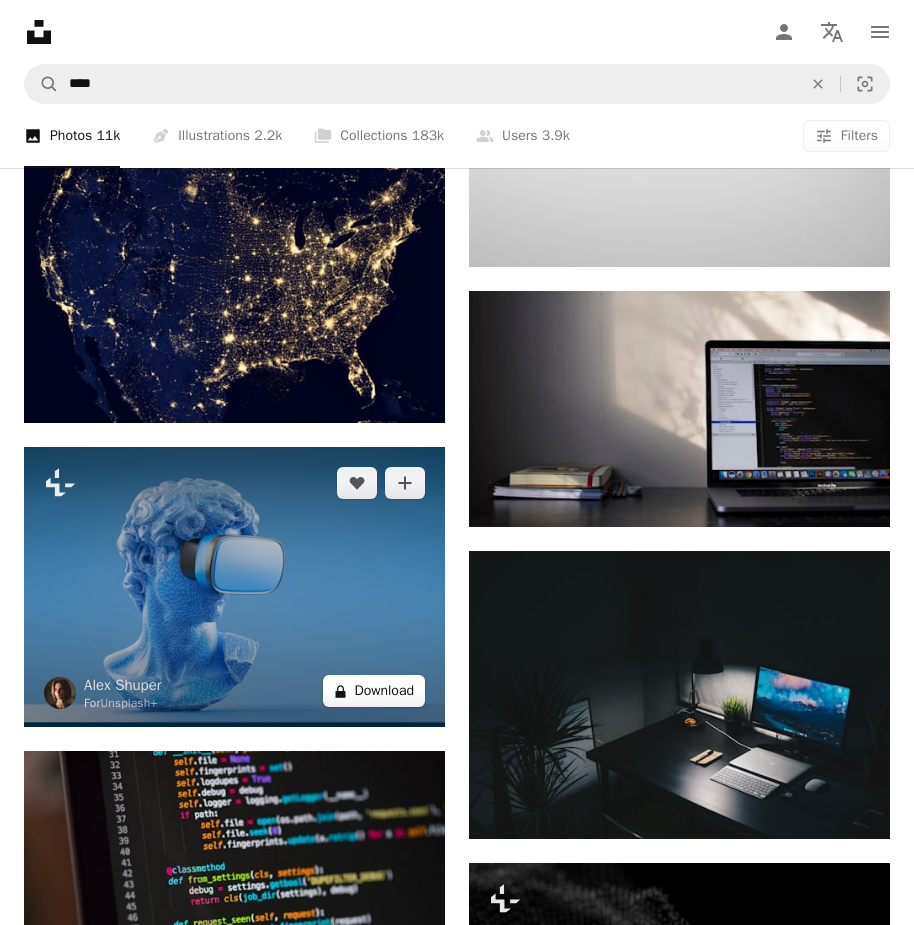 click on "A lock Download" at bounding box center (374, 691) 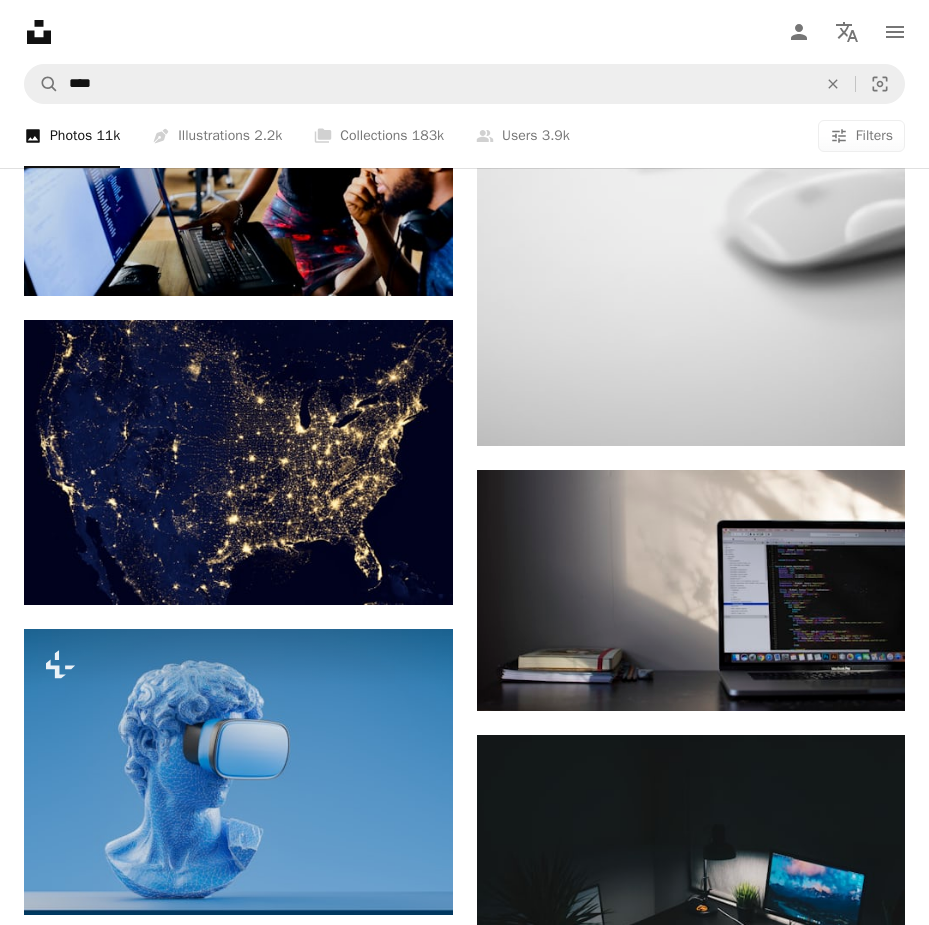 click on "An X shape Premium, ready to use images. Get unlimited access. A plus sign Members-only content added monthly A plus sign Unlimited royalty-free downloads A plus sign Illustrations  New A plus sign Enhanced legal protections yearly 66%  off monthly $12   $4 USD per month * Get  Unsplash+ * When paid annually, billed upfront  $48 Taxes where applicable. Renews automatically. Cancel anytime." at bounding box center [464, 4159] 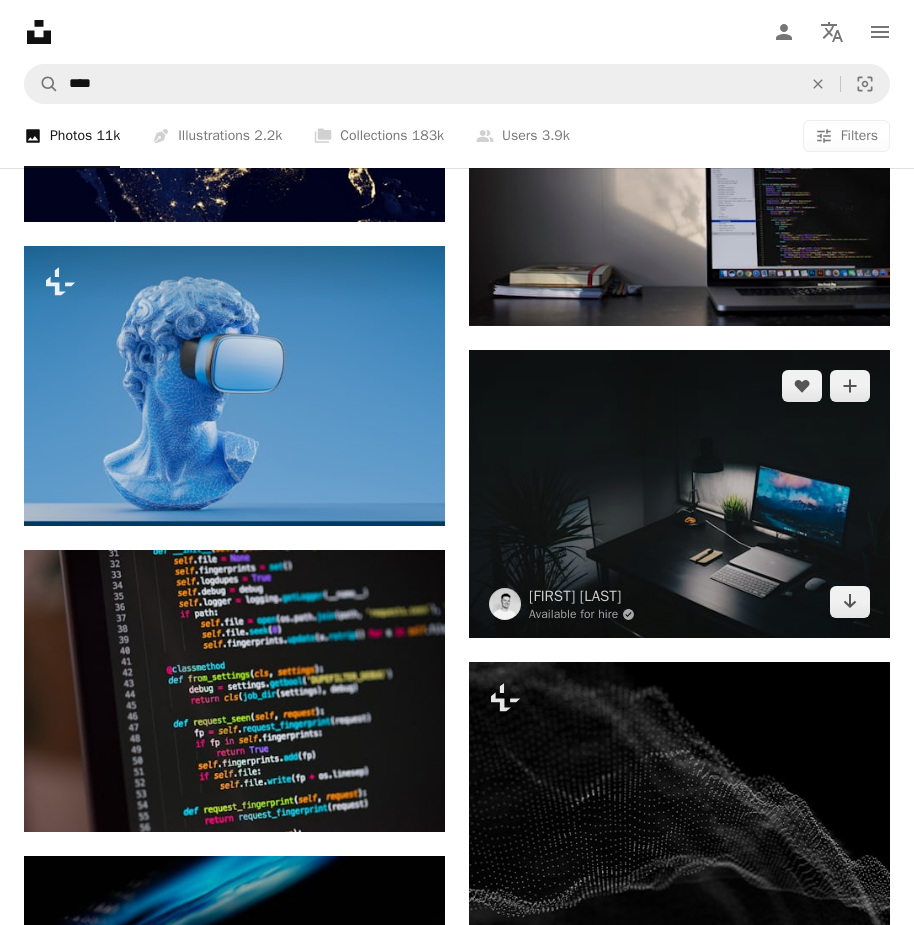 scroll, scrollTop: 11000, scrollLeft: 0, axis: vertical 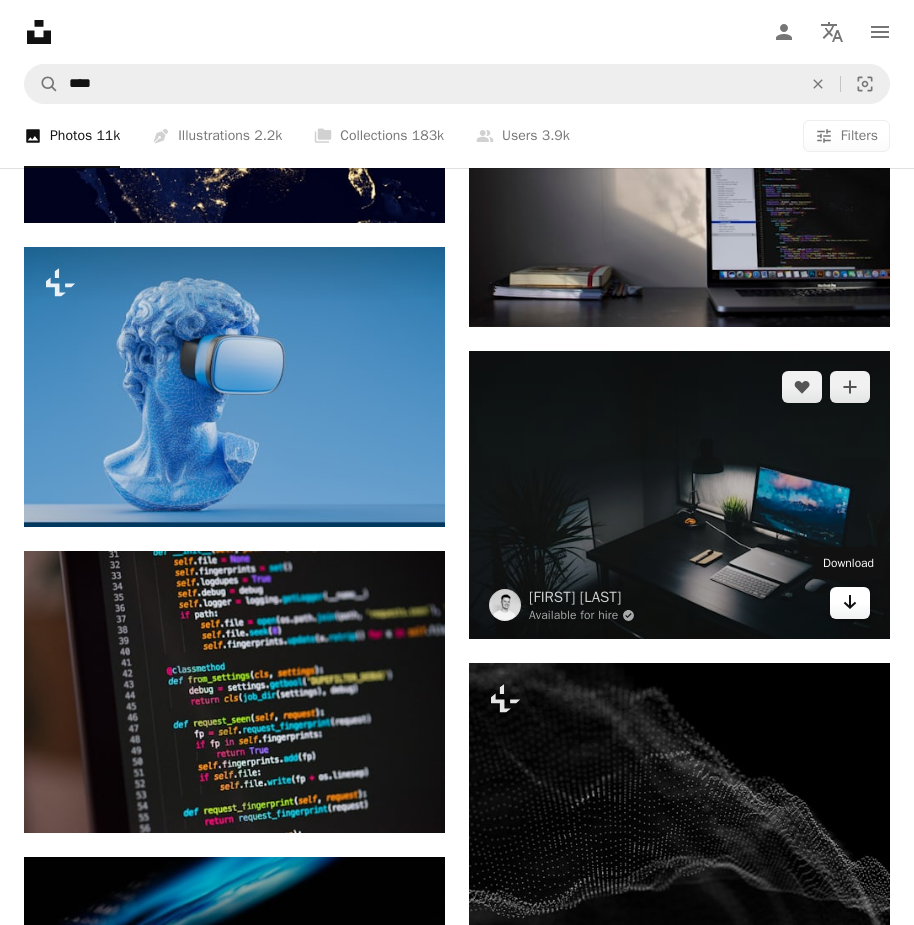 click on "Arrow pointing down" 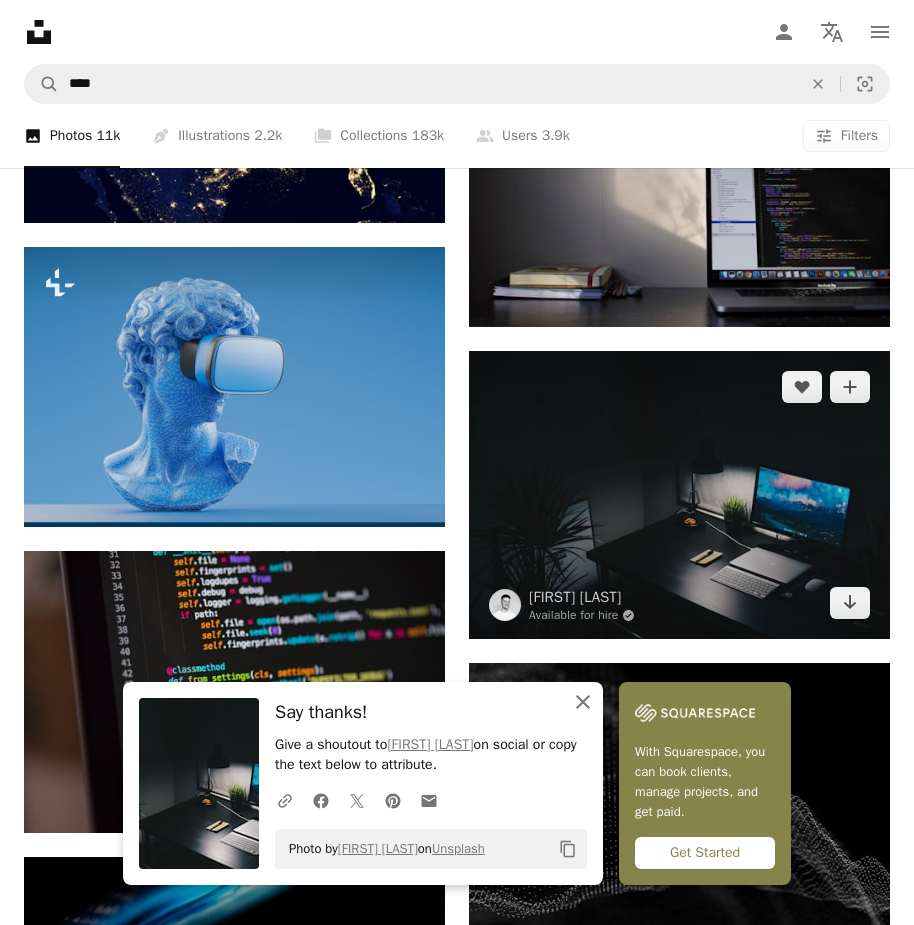 drag, startPoint x: 578, startPoint y: 693, endPoint x: 676, endPoint y: 468, distance: 245.41597 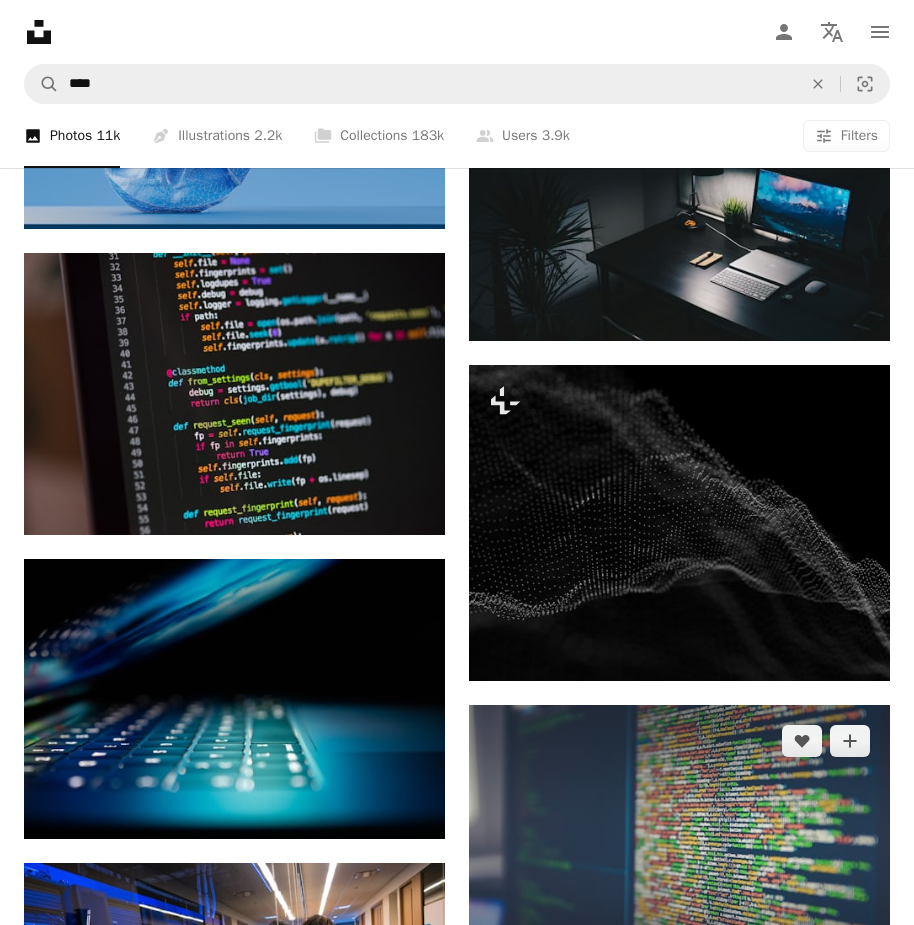 scroll, scrollTop: 11100, scrollLeft: 0, axis: vertical 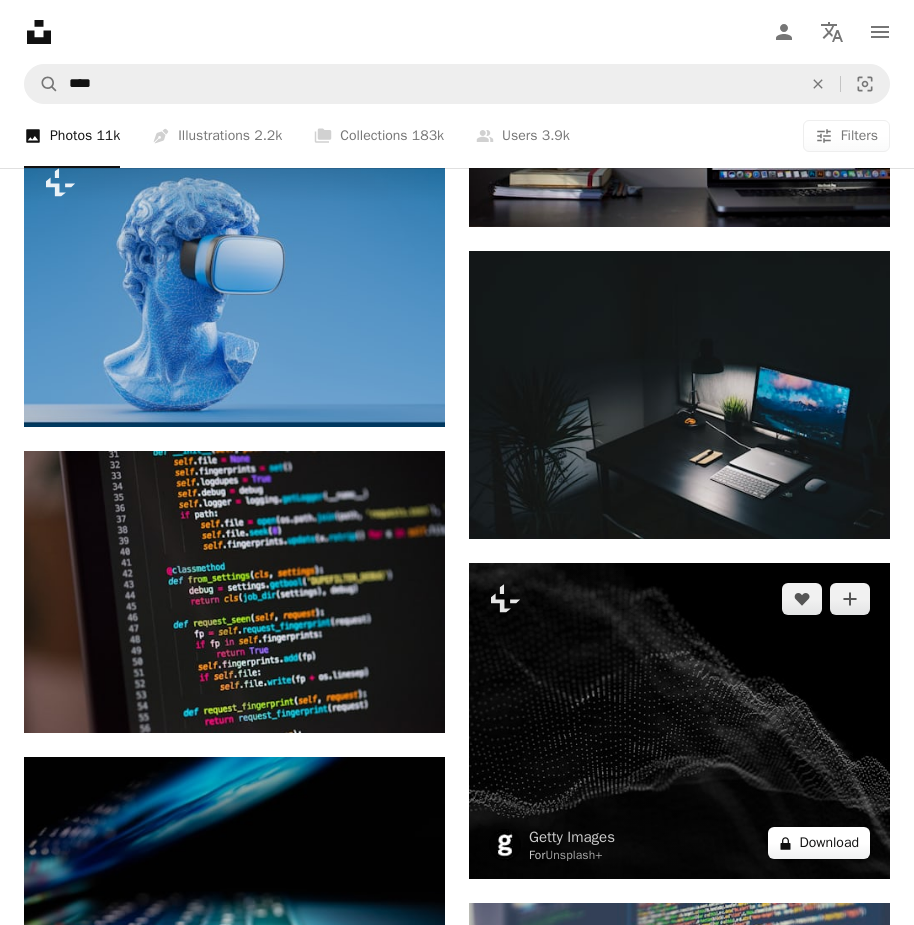 click on "A lock Download" at bounding box center [819, 843] 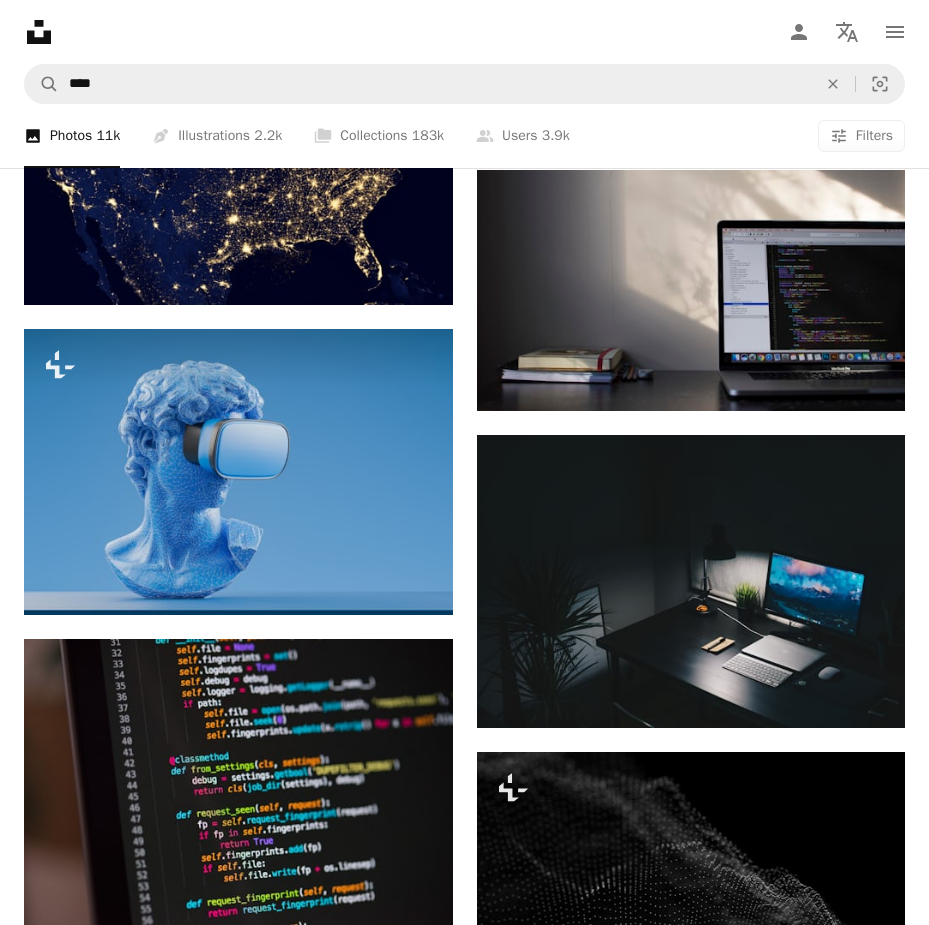 click on "An X shape Premium, ready to use images. Get unlimited access. A plus sign Members-only content added monthly A plus sign Unlimited royalty-free downloads A plus sign Illustrations  New A plus sign Enhanced legal protections yearly 66%  off monthly $12   $4 USD per month * Get  Unsplash+ * When paid annually, billed upfront  $48 Taxes where applicable. Renews automatically. Cancel anytime." at bounding box center [464, 7946] 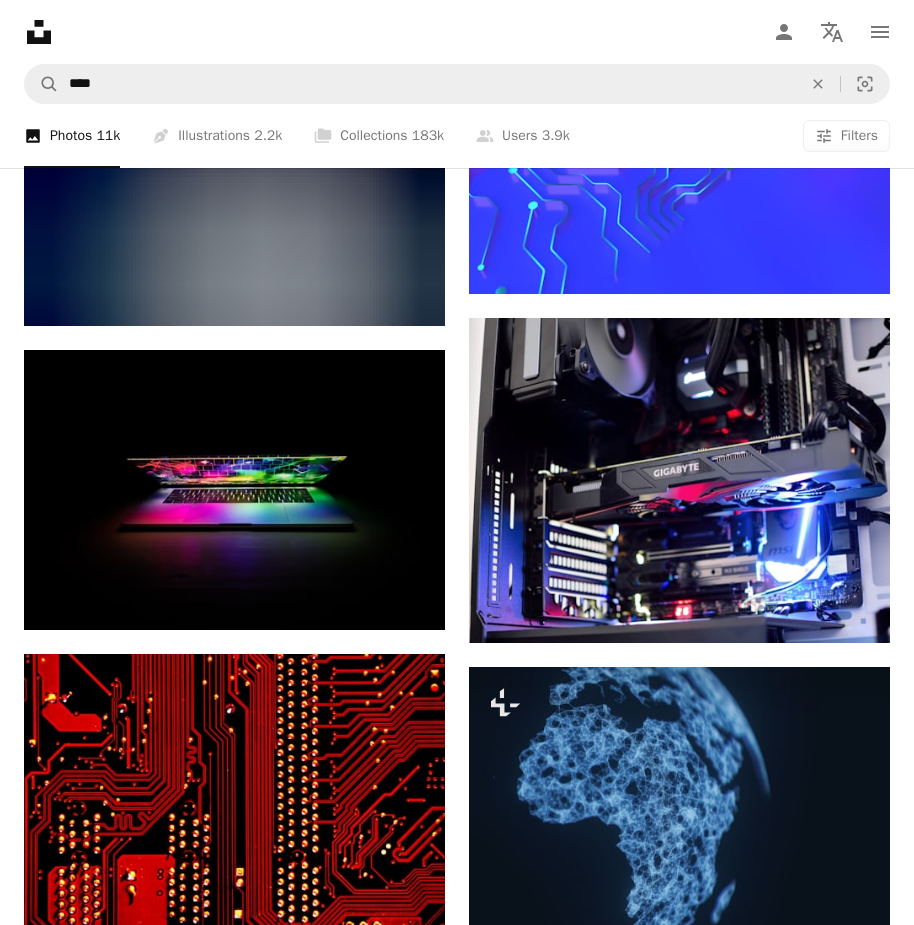 scroll, scrollTop: 13600, scrollLeft: 0, axis: vertical 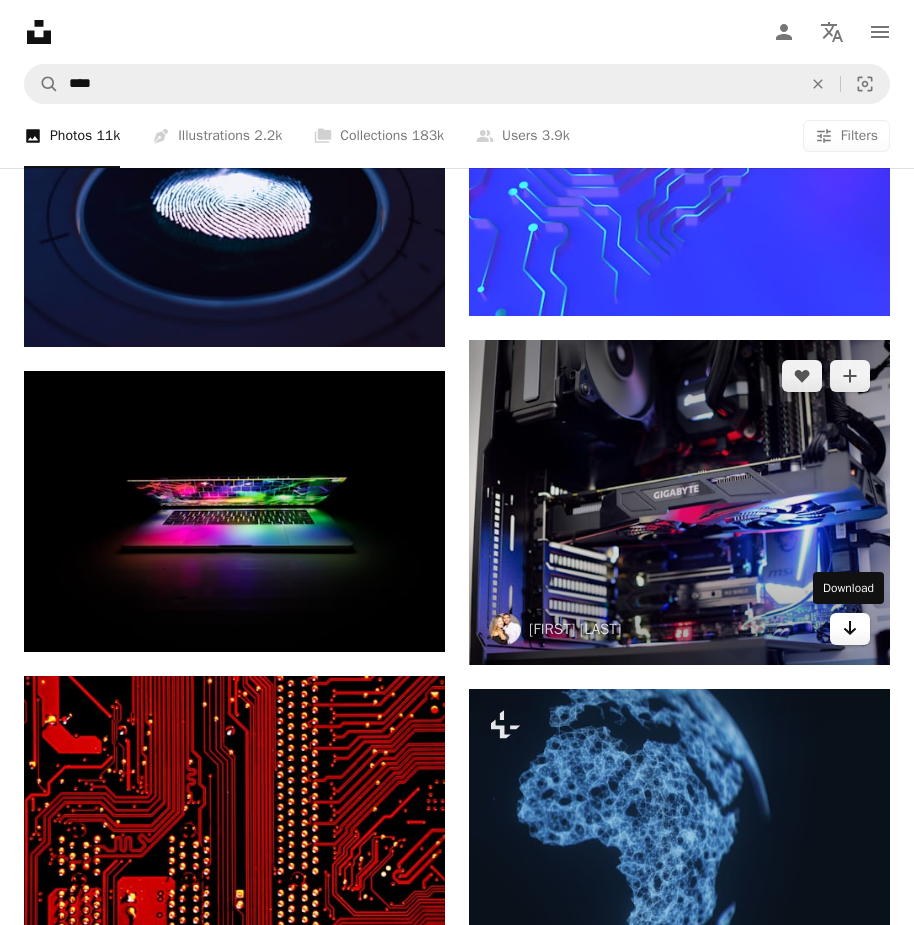click on "Arrow pointing down" 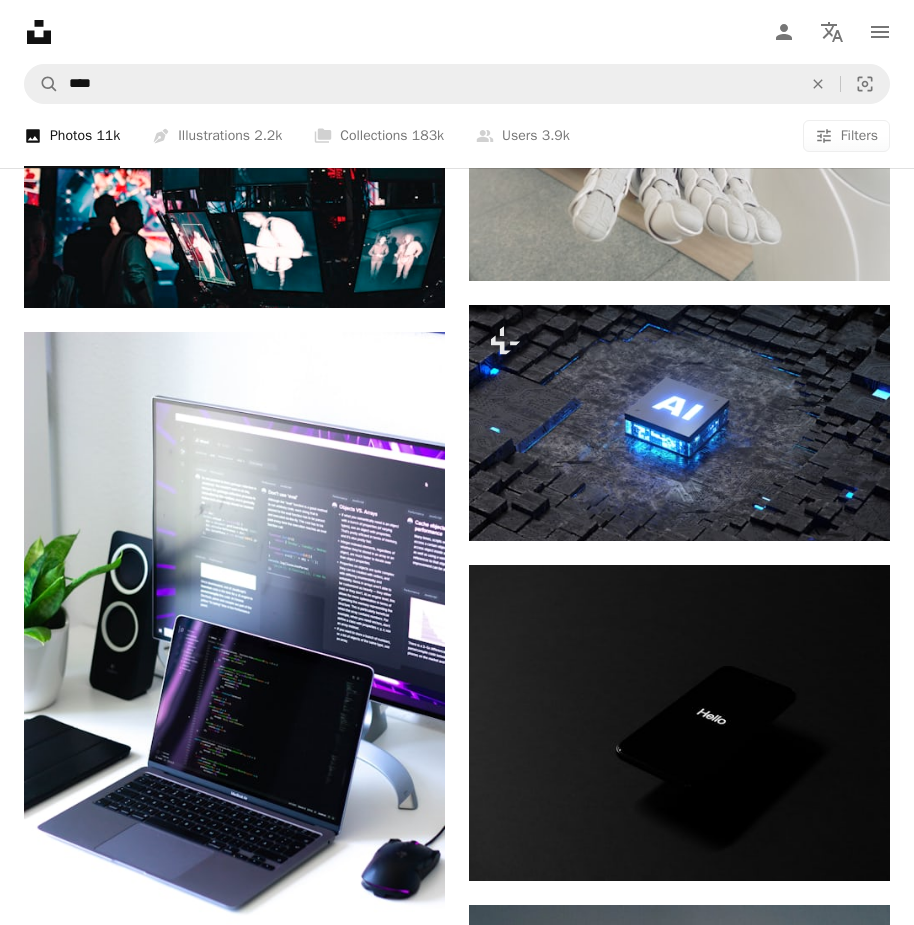 scroll, scrollTop: 21400, scrollLeft: 0, axis: vertical 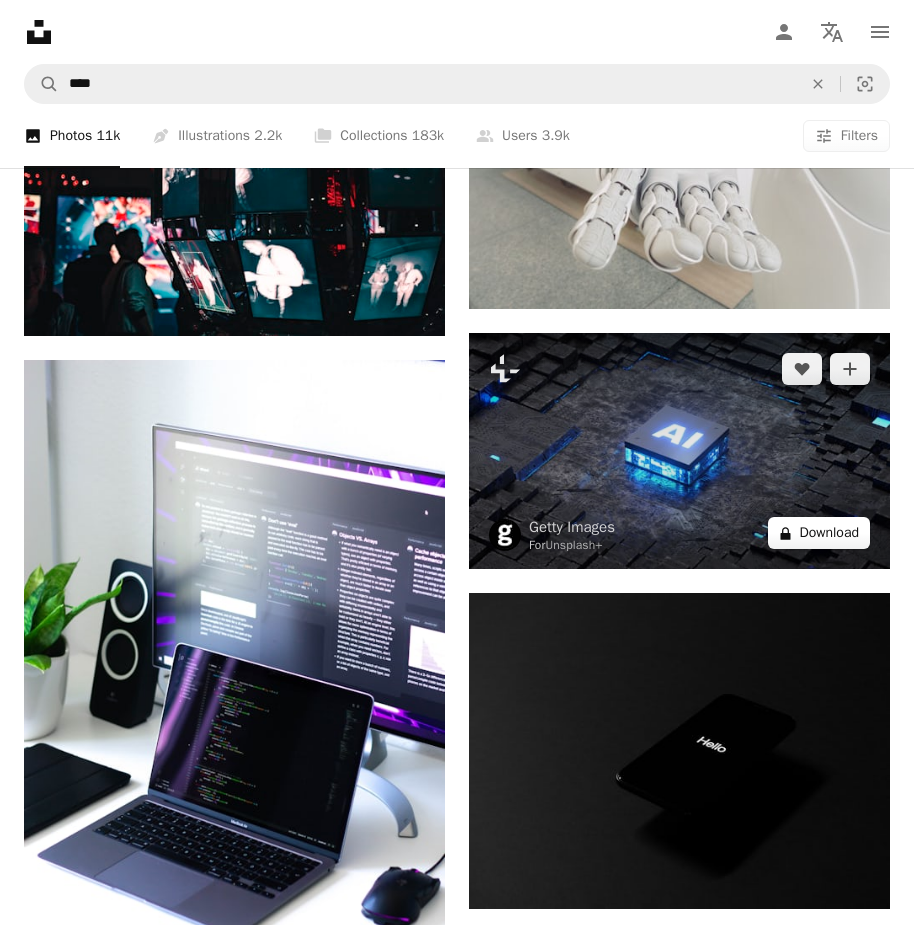 click on "A lock Download" at bounding box center [819, 533] 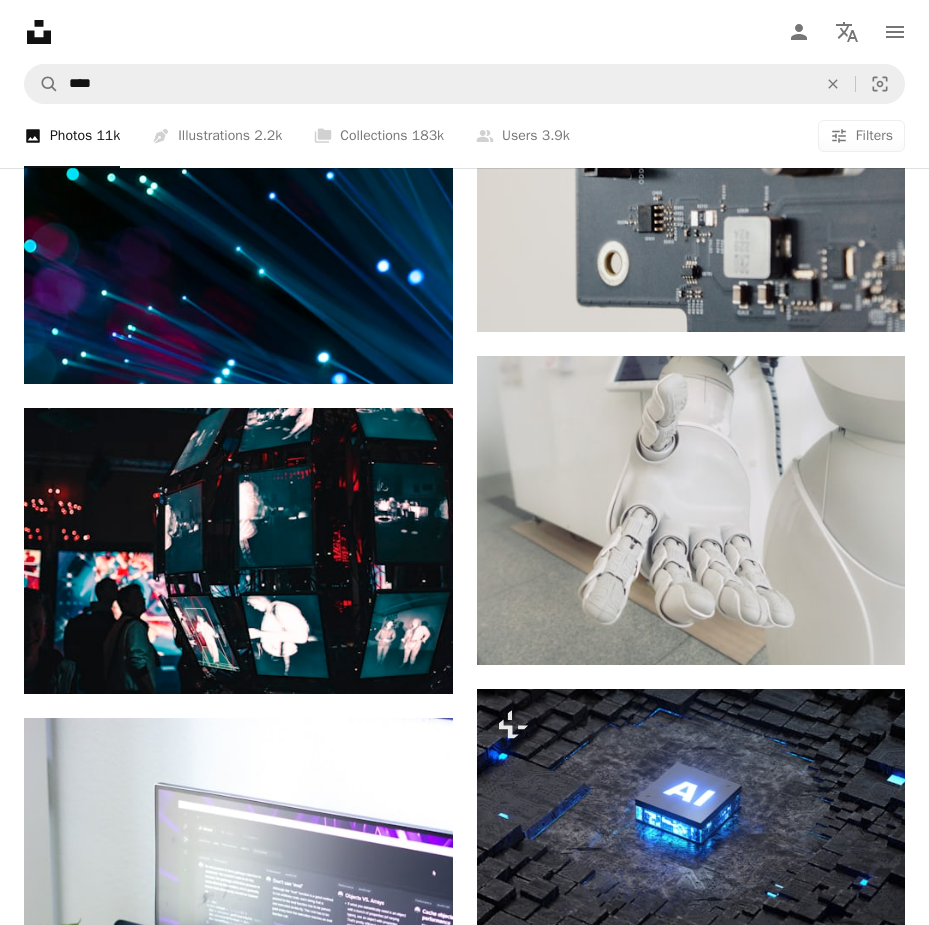 click on "An X shape Premium, ready to use images. Get unlimited access. A plus sign Members-only content added monthly A plus sign Unlimited royalty-free downloads A plus sign Illustrations  New A plus sign Enhanced legal protections yearly 66%  off monthly $12   $4 USD per month * Get  Unsplash+ * When paid annually, billed upfront  $48 Taxes where applicable. Renews automatically. Cancel anytime." at bounding box center (464, 5733) 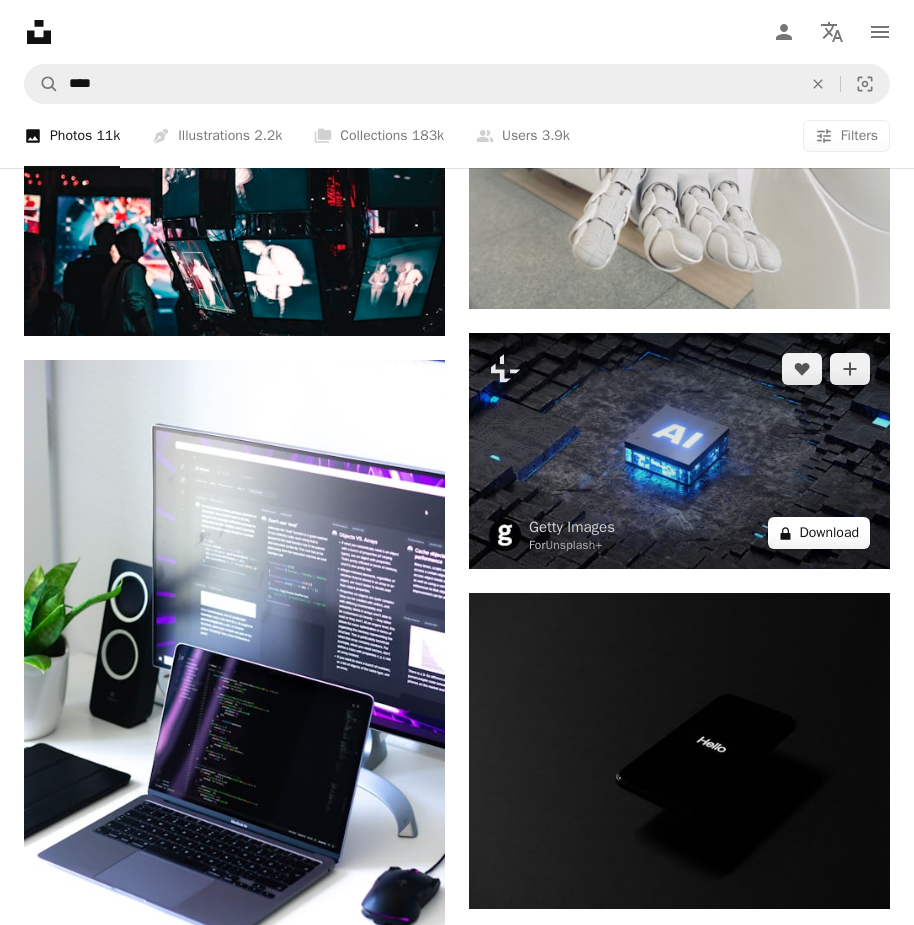 click on "A lock Download" at bounding box center [819, 533] 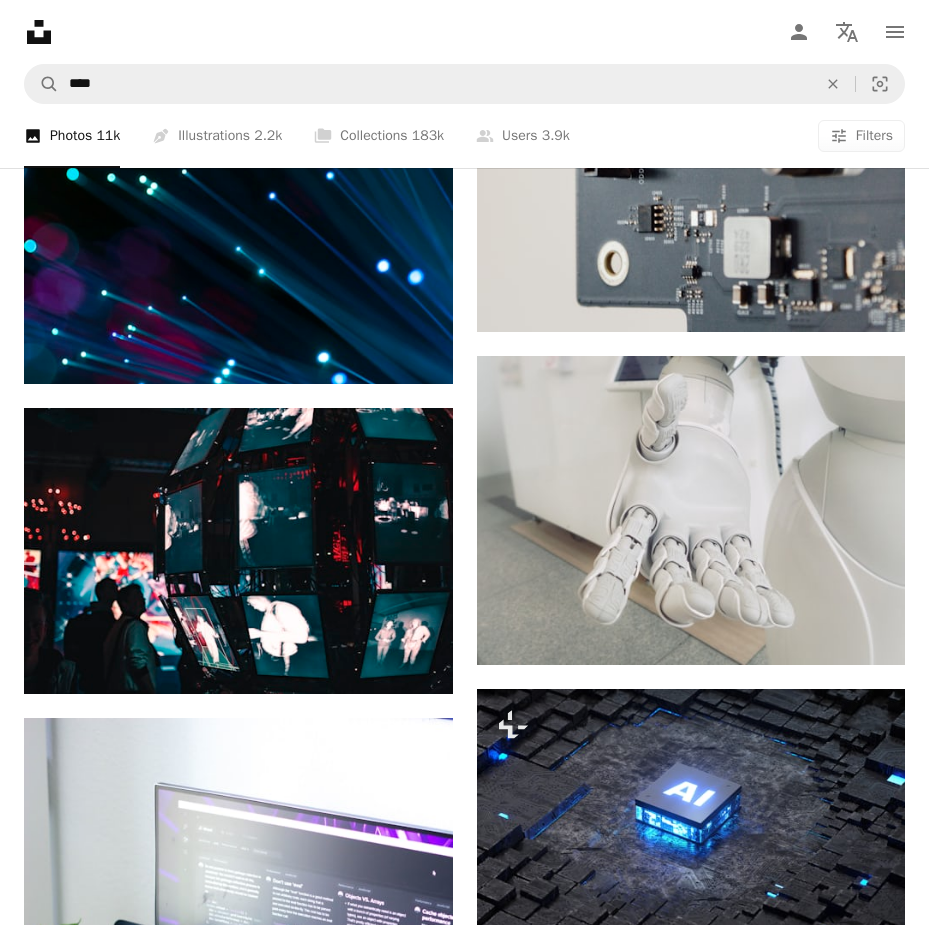 click on "An X shape Premium, ready to use images. Get unlimited access. A plus sign Members-only content added monthly A plus sign Unlimited royalty-free downloads A plus sign Illustrations  New A plus sign Enhanced legal protections yearly 66%  off monthly $12   $4 USD per month * Get  Unsplash+ * When paid annually, billed upfront  $48 Taxes where applicable. Renews automatically. Cancel anytime." at bounding box center [464, 5733] 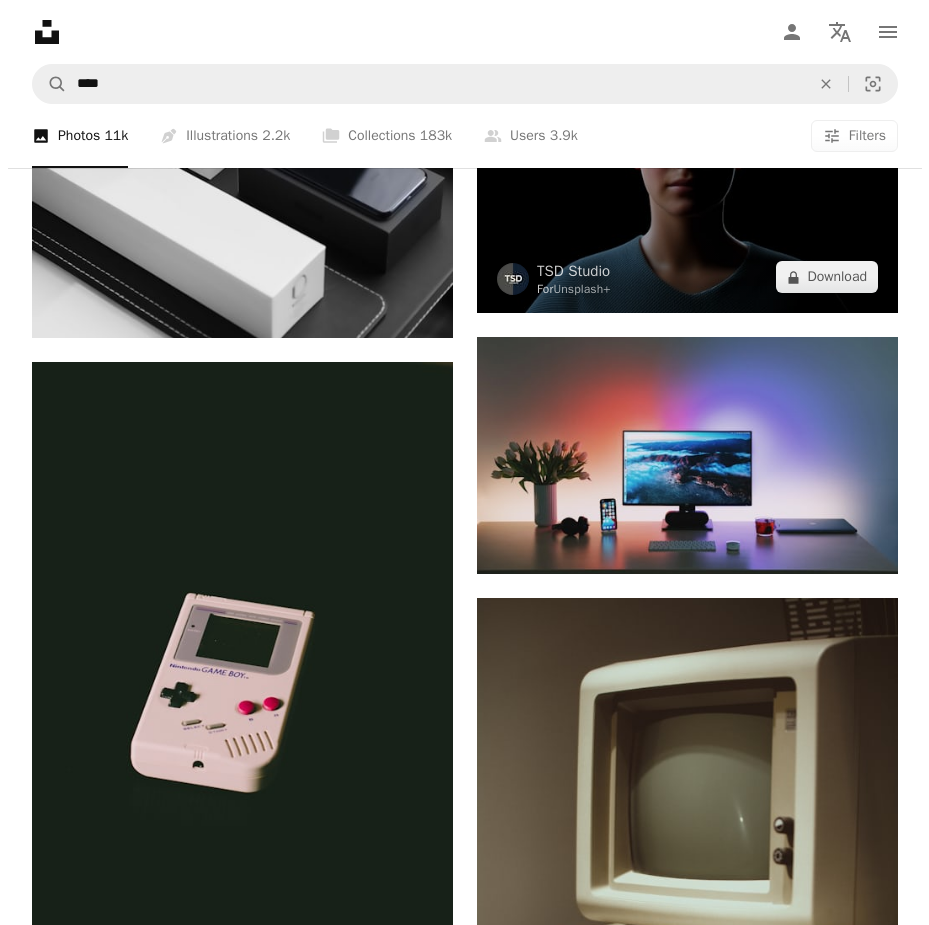 scroll, scrollTop: 25000, scrollLeft: 0, axis: vertical 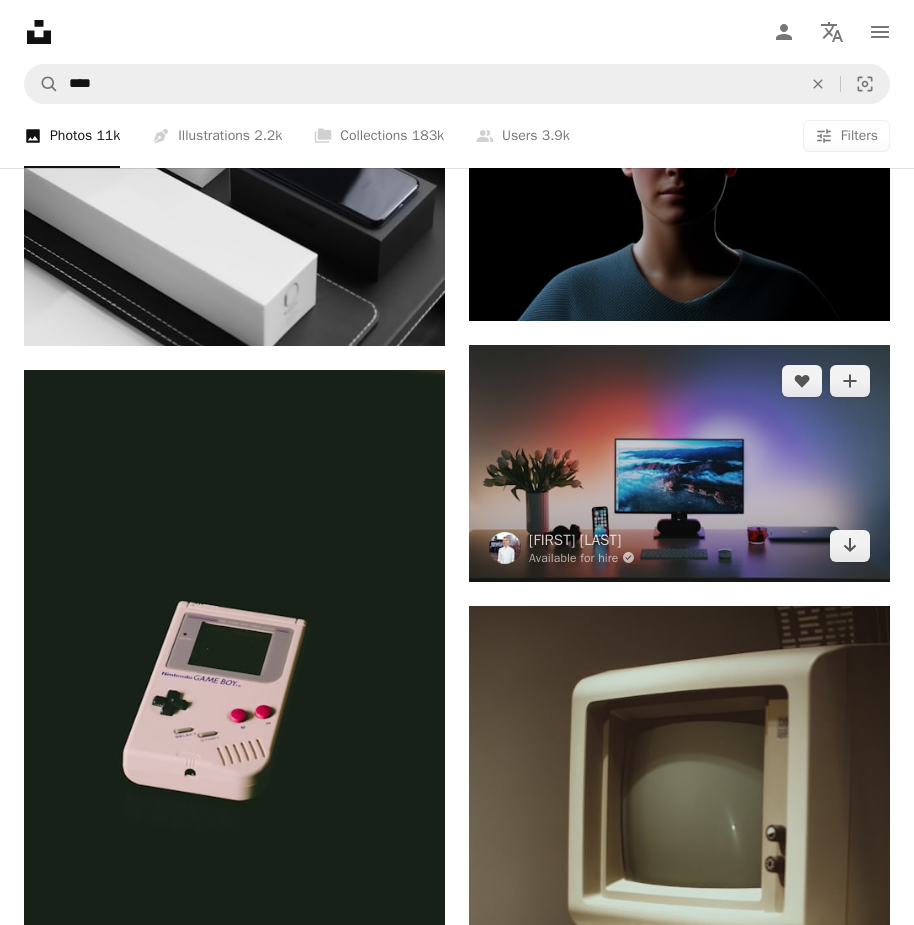click at bounding box center [679, 463] 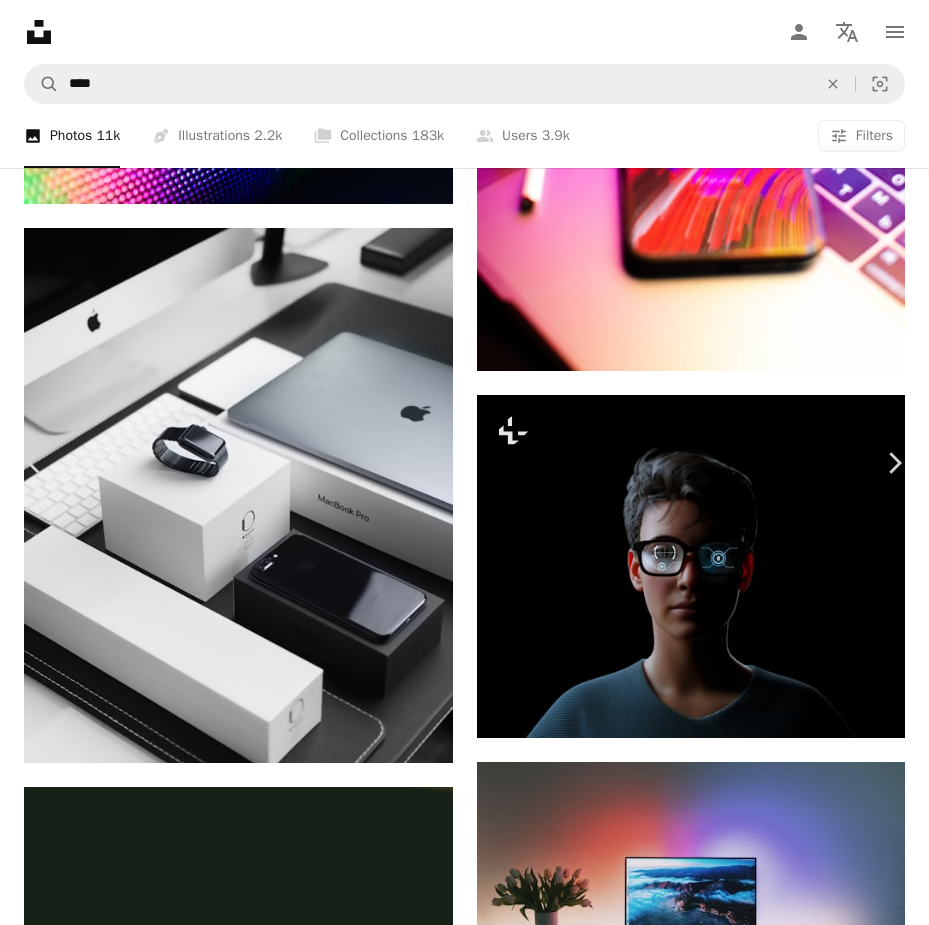 click on "Download free" at bounding box center (730, 5414) 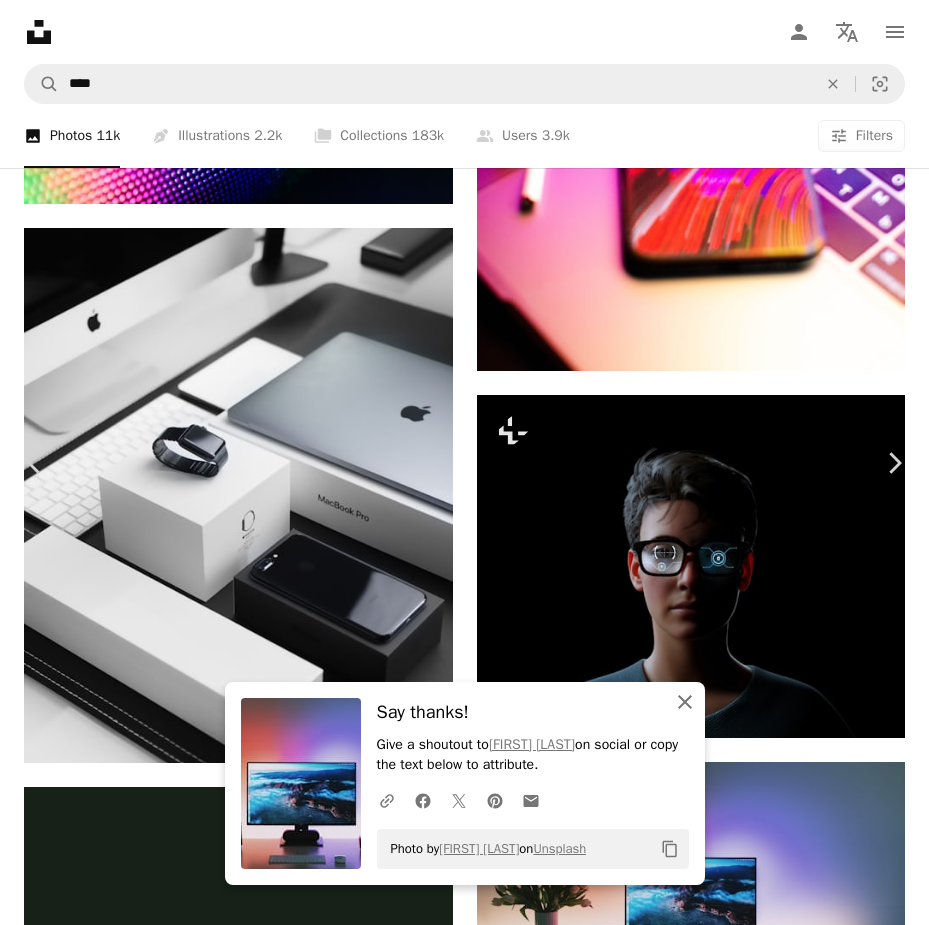 drag, startPoint x: 680, startPoint y: 692, endPoint x: 758, endPoint y: 172, distance: 525.81744 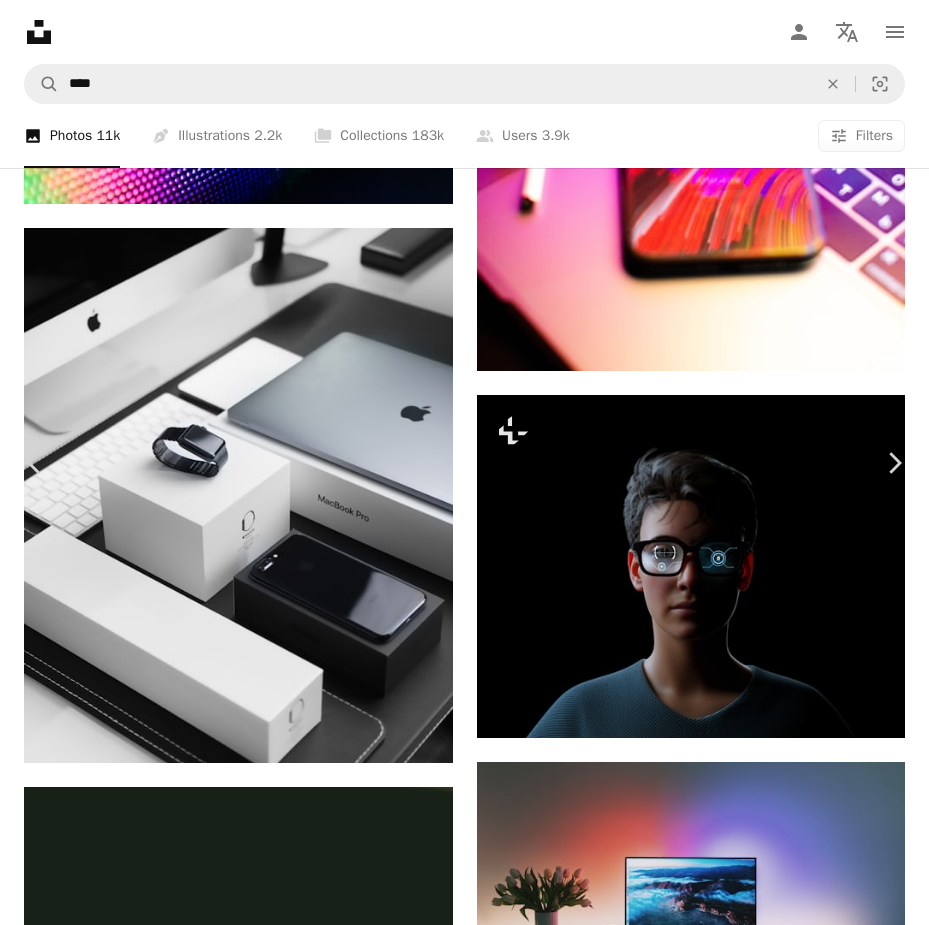 scroll, scrollTop: 400, scrollLeft: 0, axis: vertical 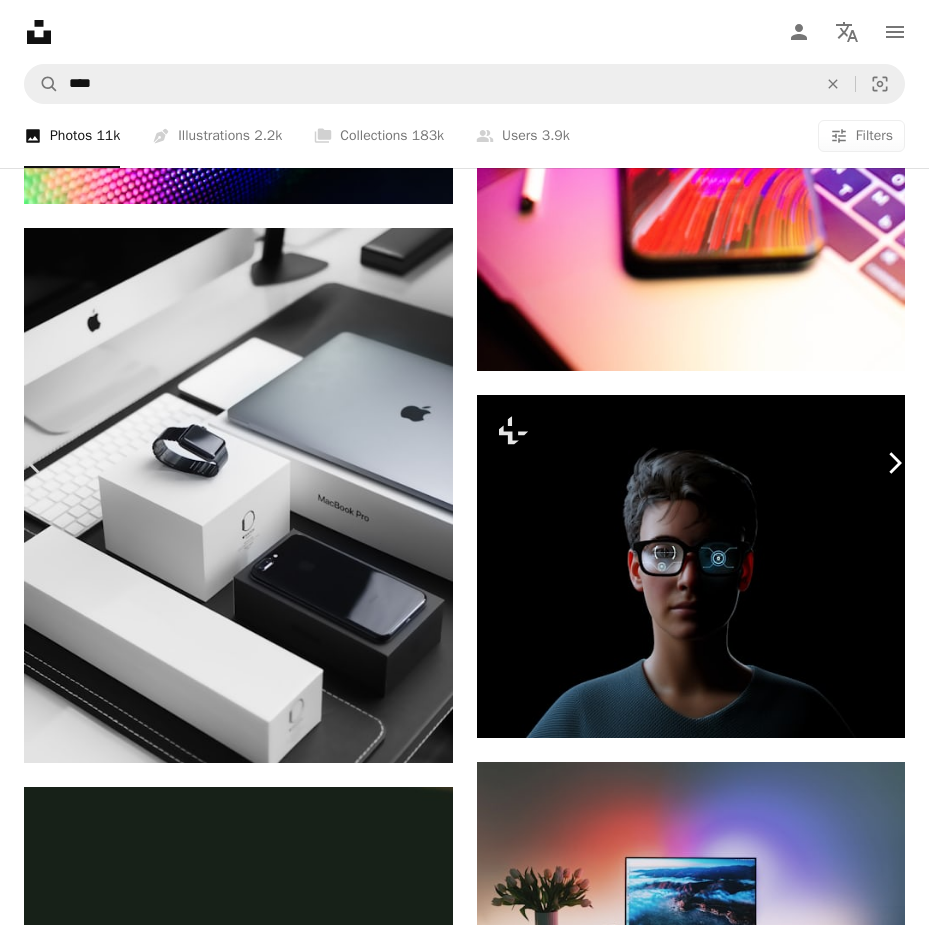 click on "Chevron right" at bounding box center [894, 463] 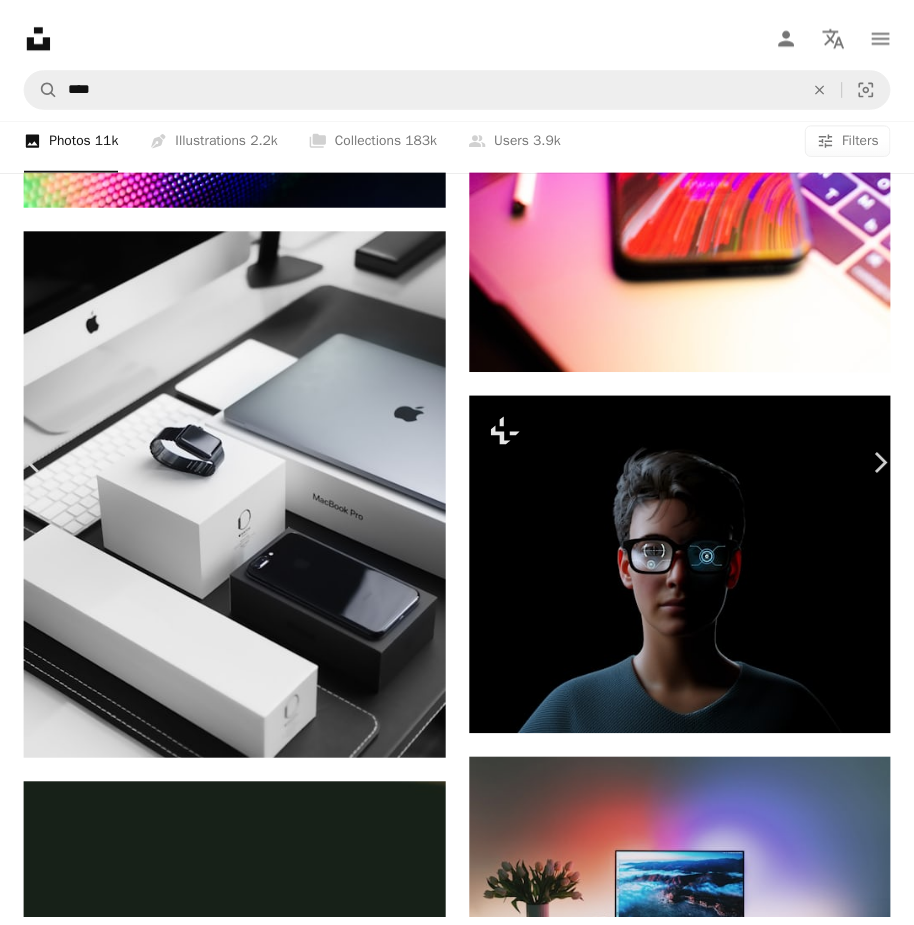 scroll, scrollTop: 0, scrollLeft: 0, axis: both 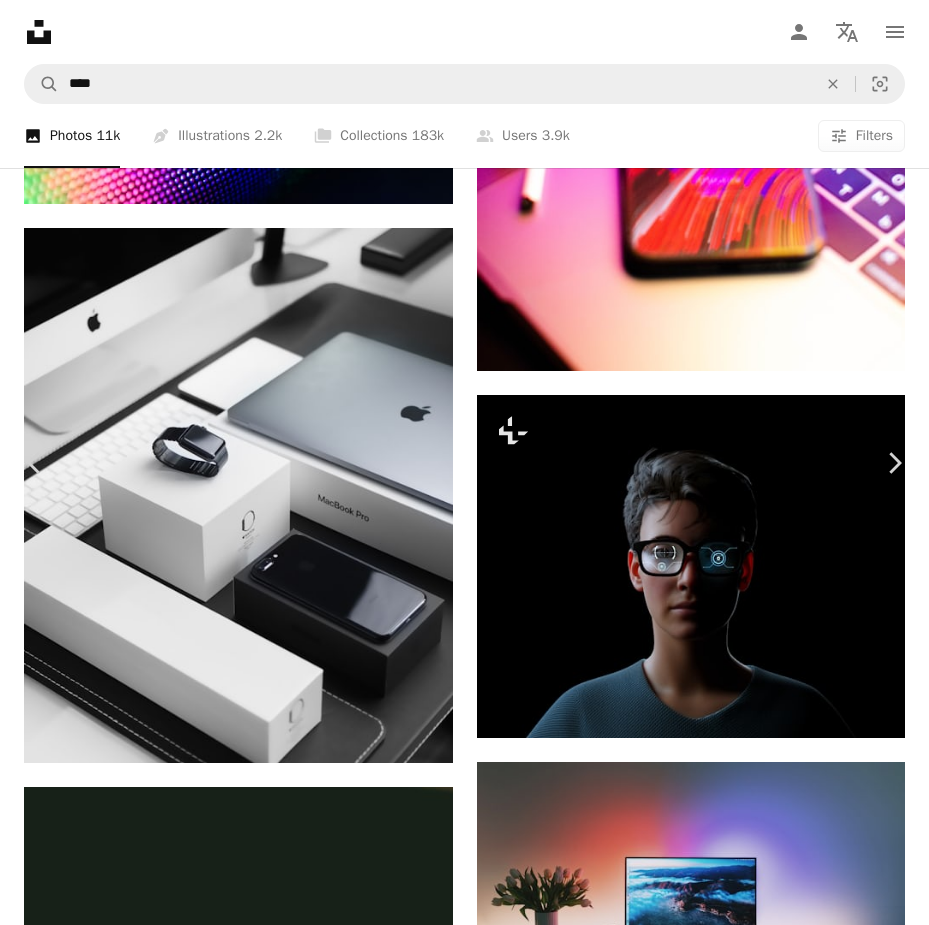 drag, startPoint x: 38, startPoint y: 3, endPoint x: 50, endPoint y: 0, distance: 12.369317 